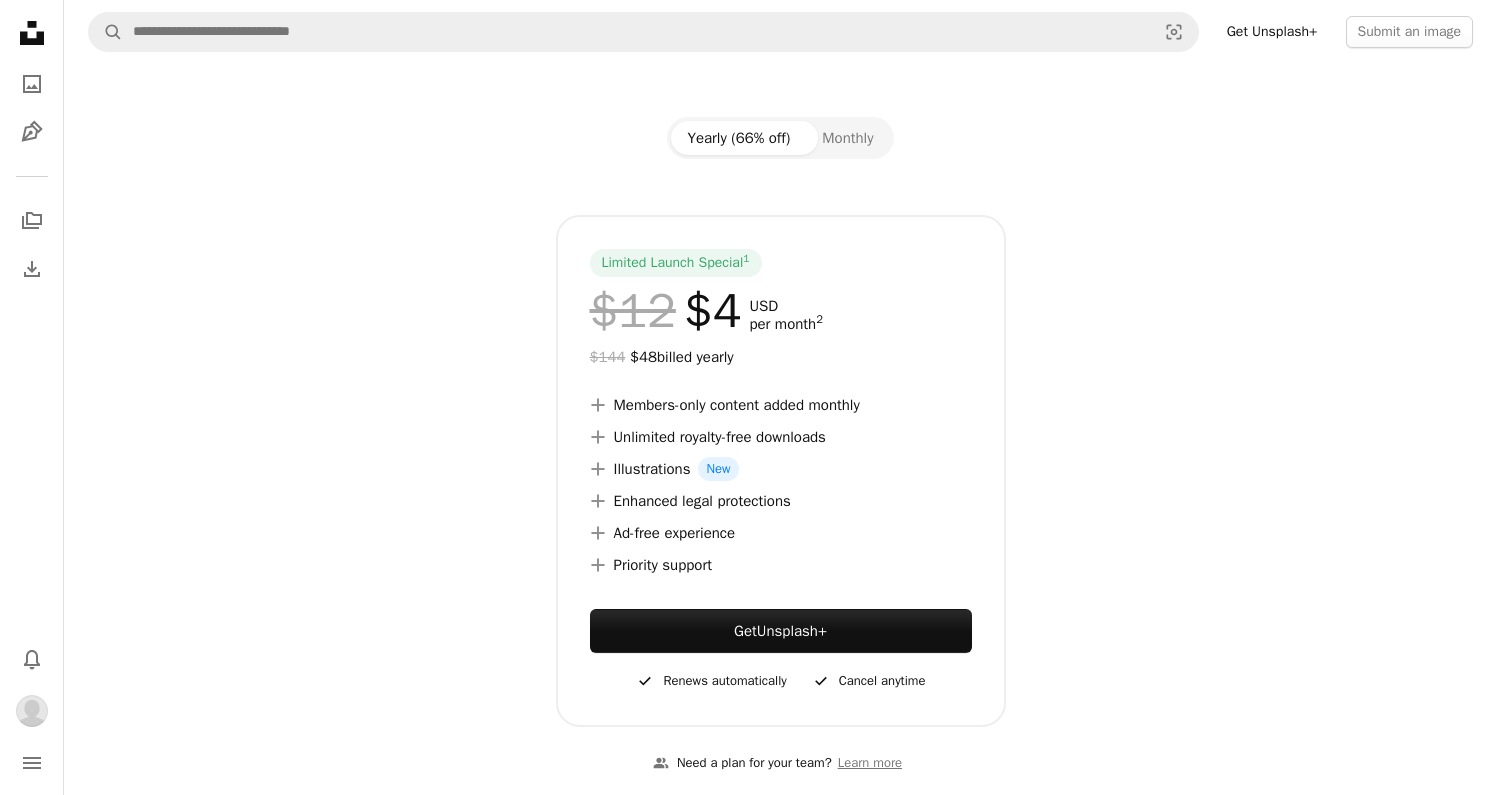 scroll, scrollTop: 0, scrollLeft: 0, axis: both 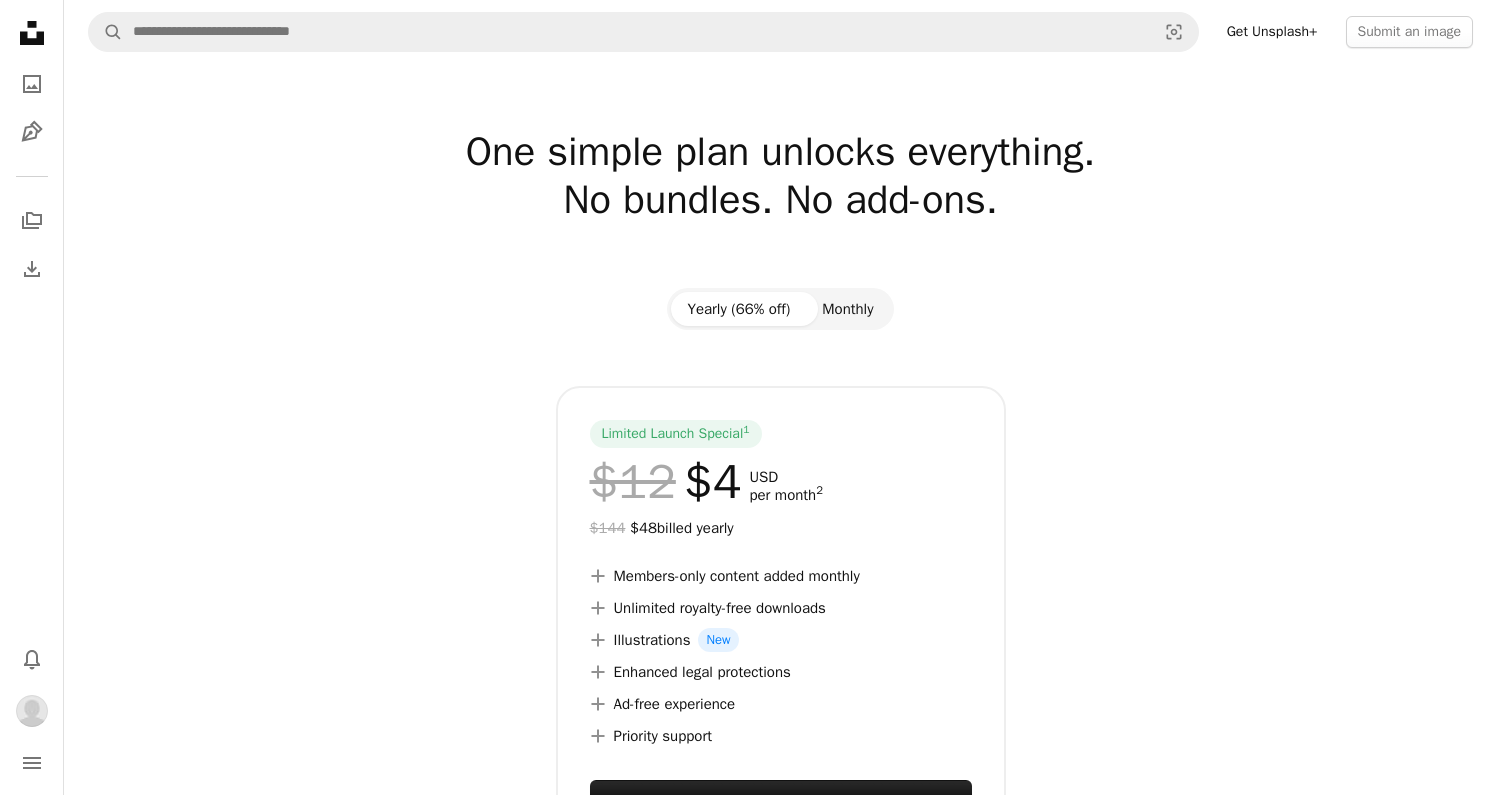click on "Monthly" at bounding box center (847, 309) 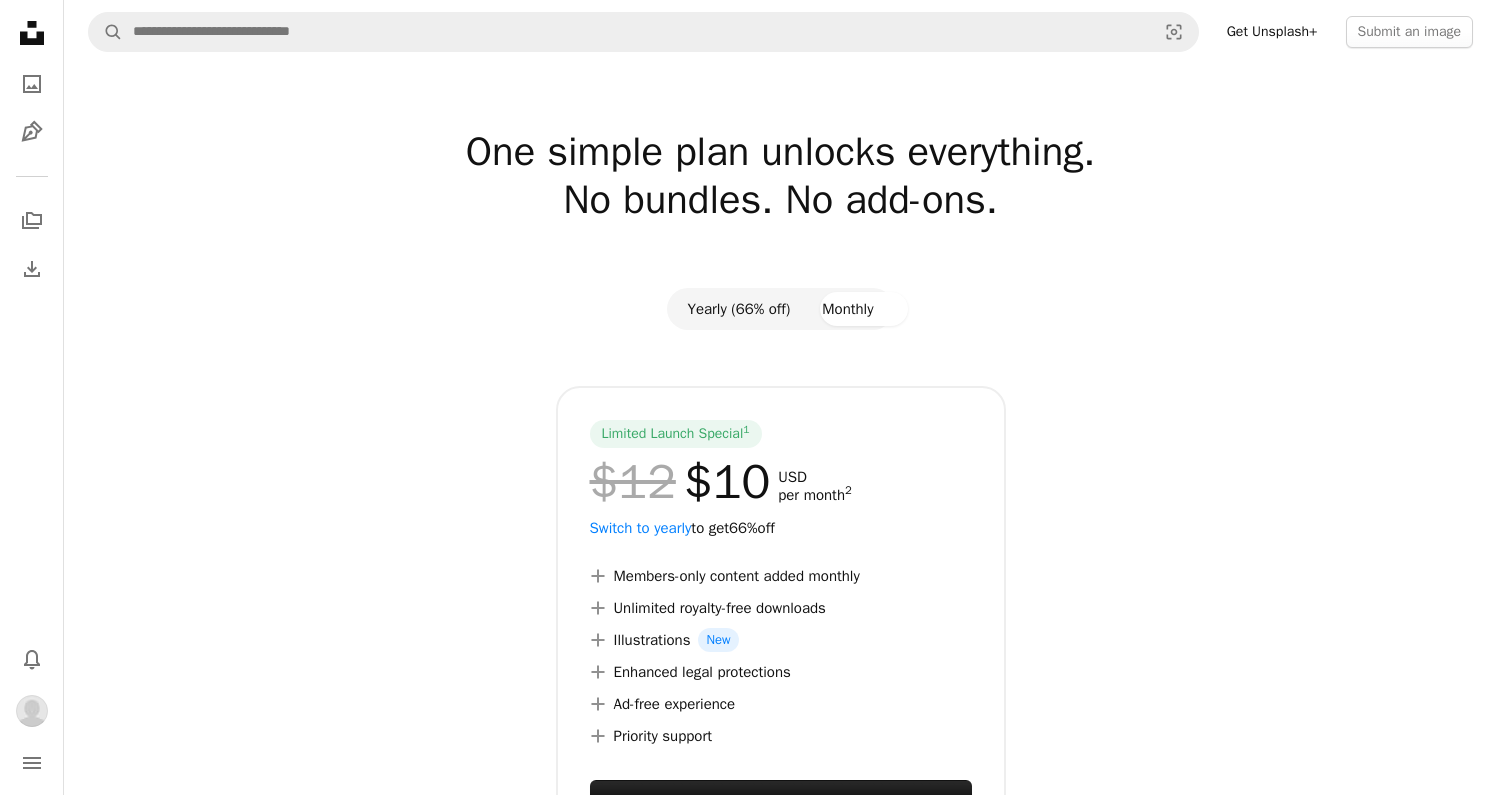 click on "Yearly (66% off)" at bounding box center (738, 309) 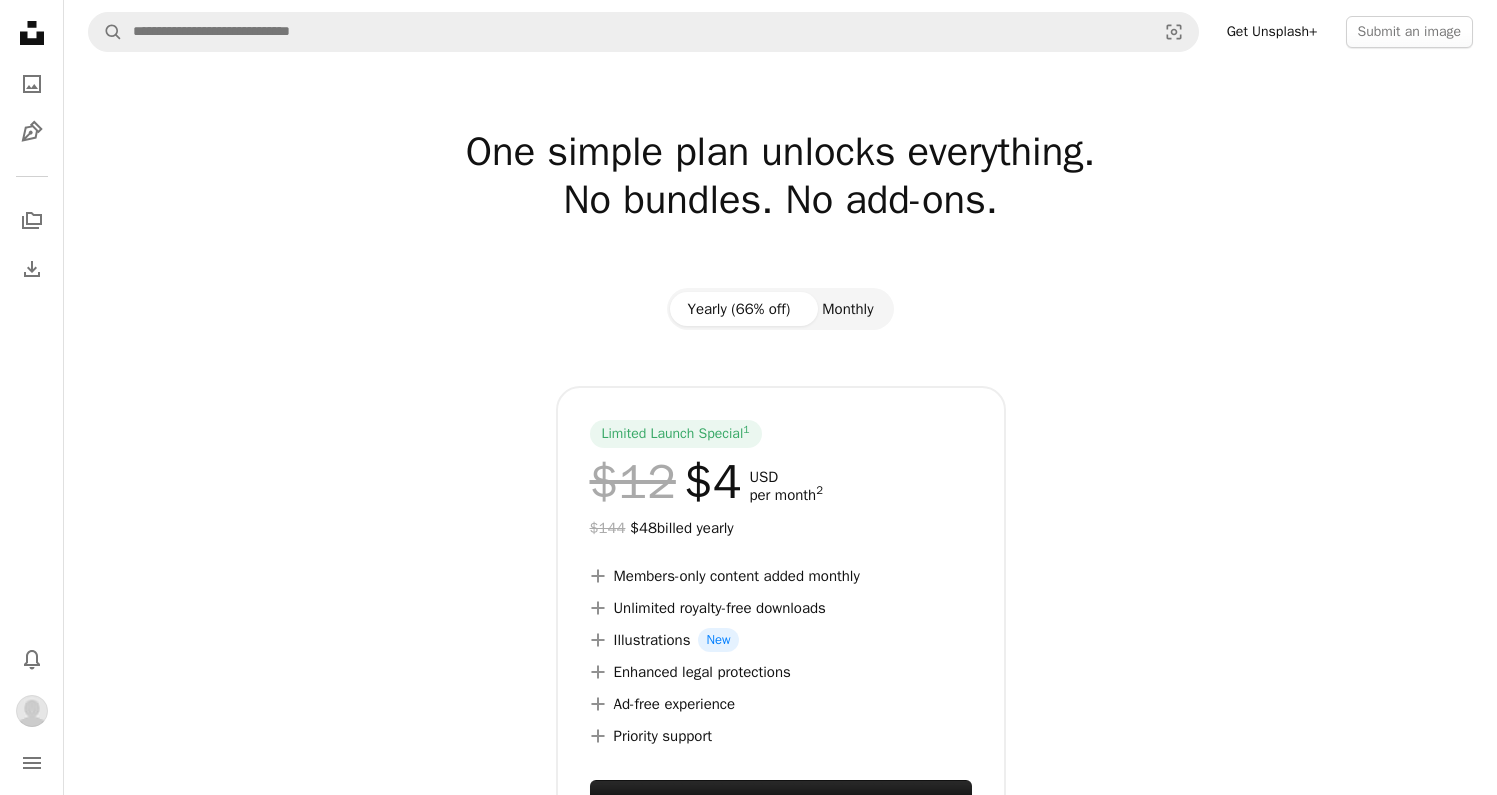 drag, startPoint x: 890, startPoint y: 312, endPoint x: 822, endPoint y: 314, distance: 68.0294 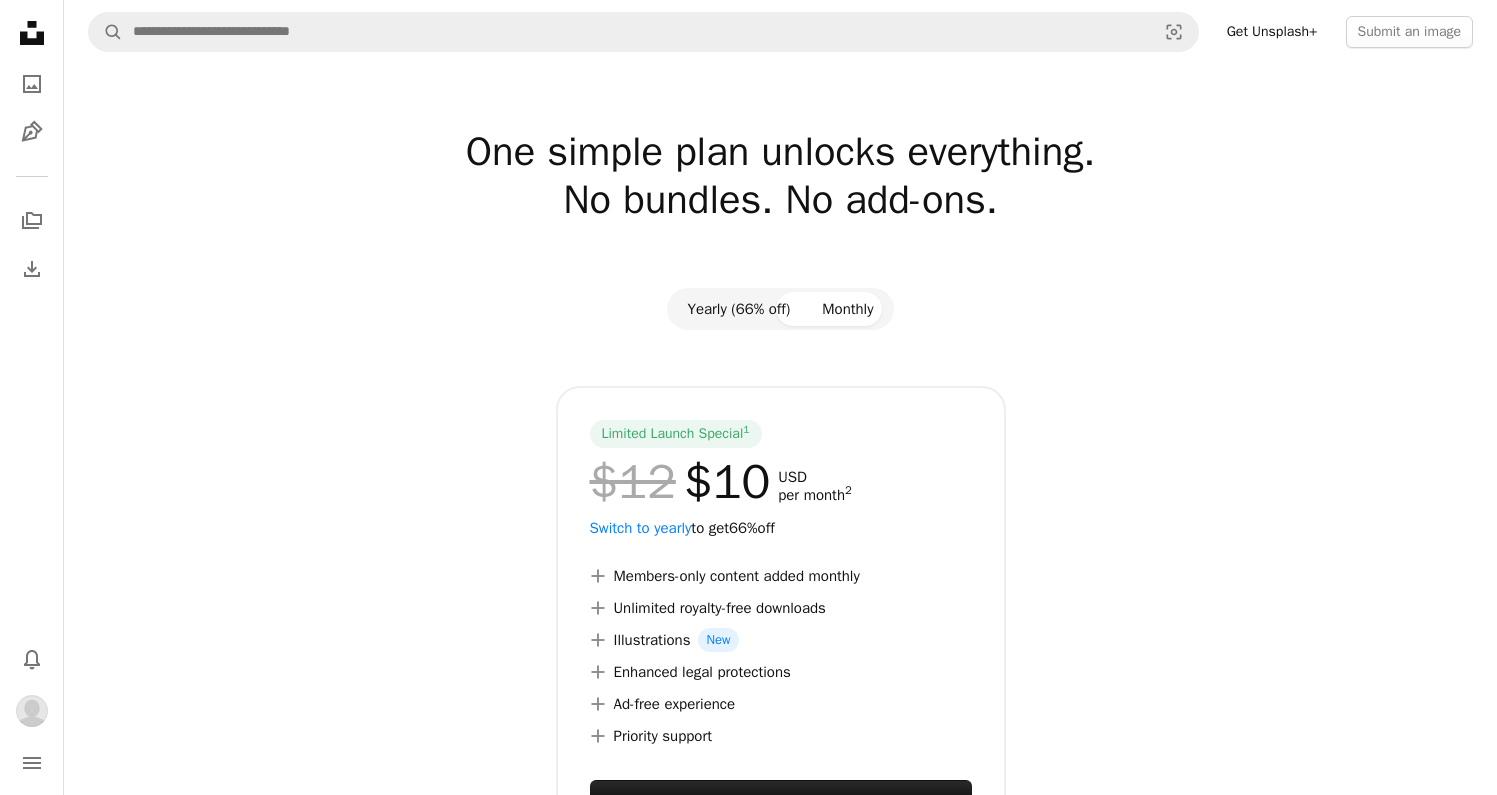 drag, startPoint x: 773, startPoint y: 314, endPoint x: 803, endPoint y: 311, distance: 30.149628 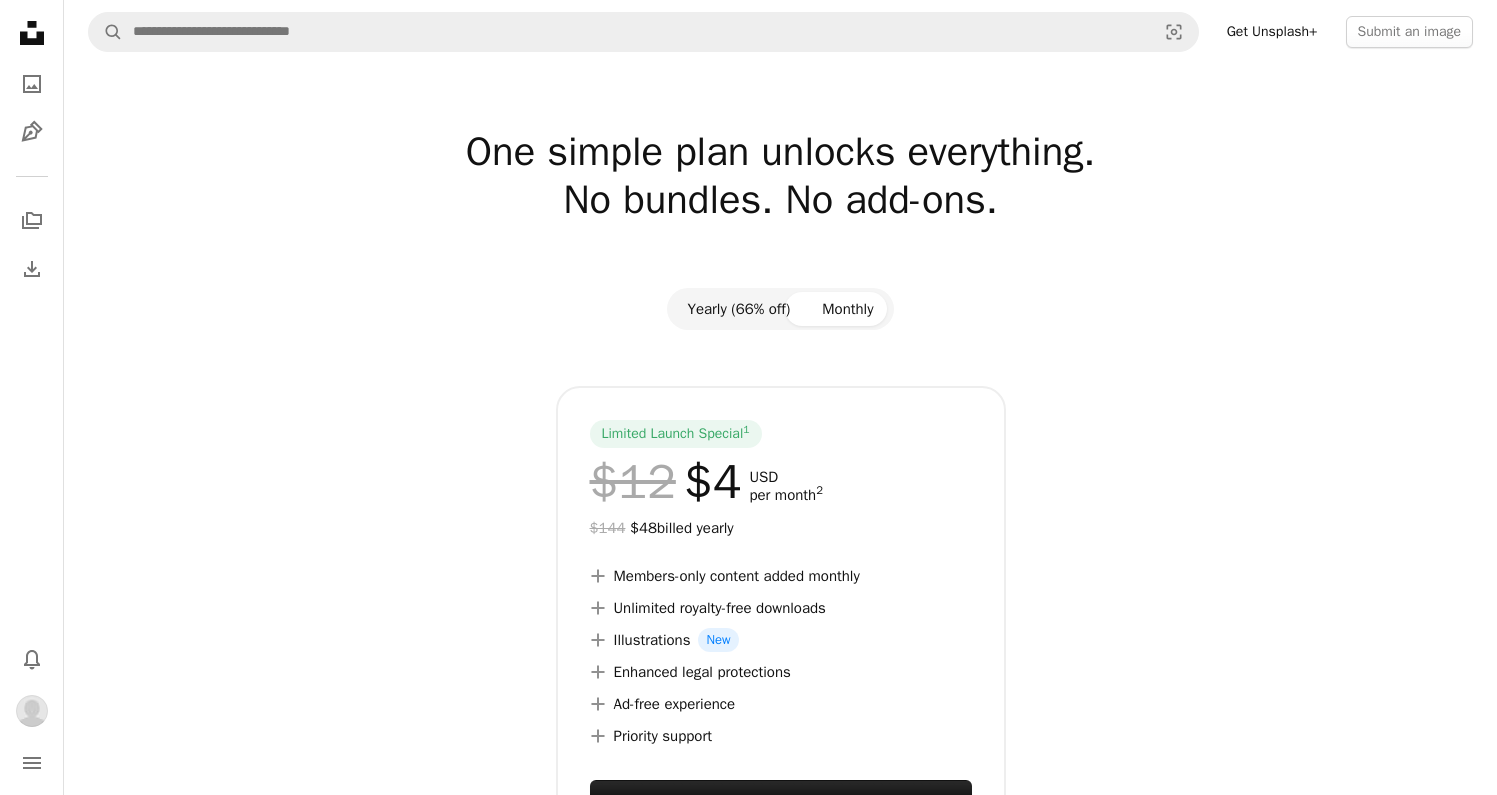 click on "Monthly" at bounding box center (847, 309) 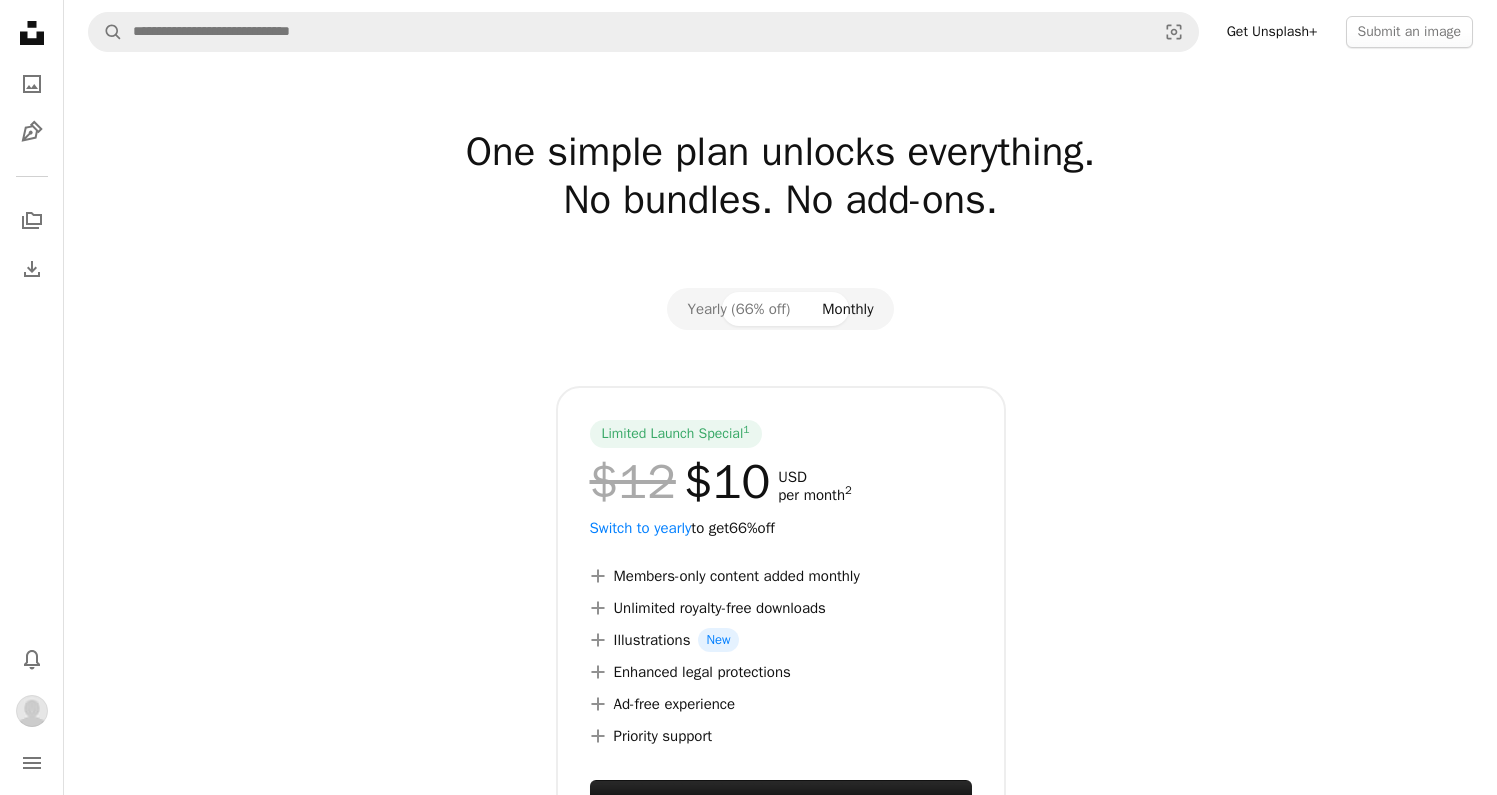 drag, startPoint x: 748, startPoint y: 308, endPoint x: 848, endPoint y: 307, distance: 100.005 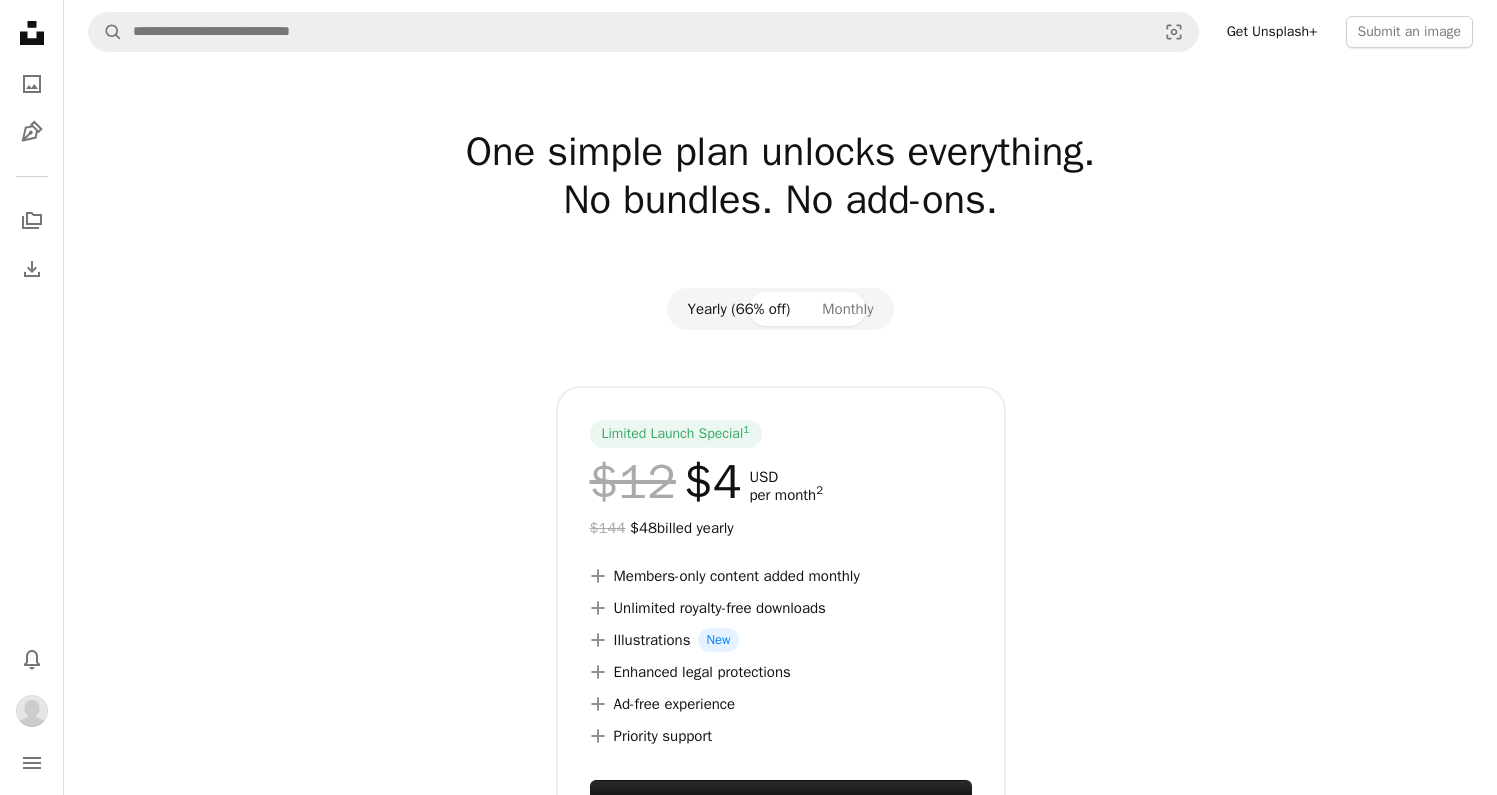 click on "Monthly" at bounding box center (847, 309) 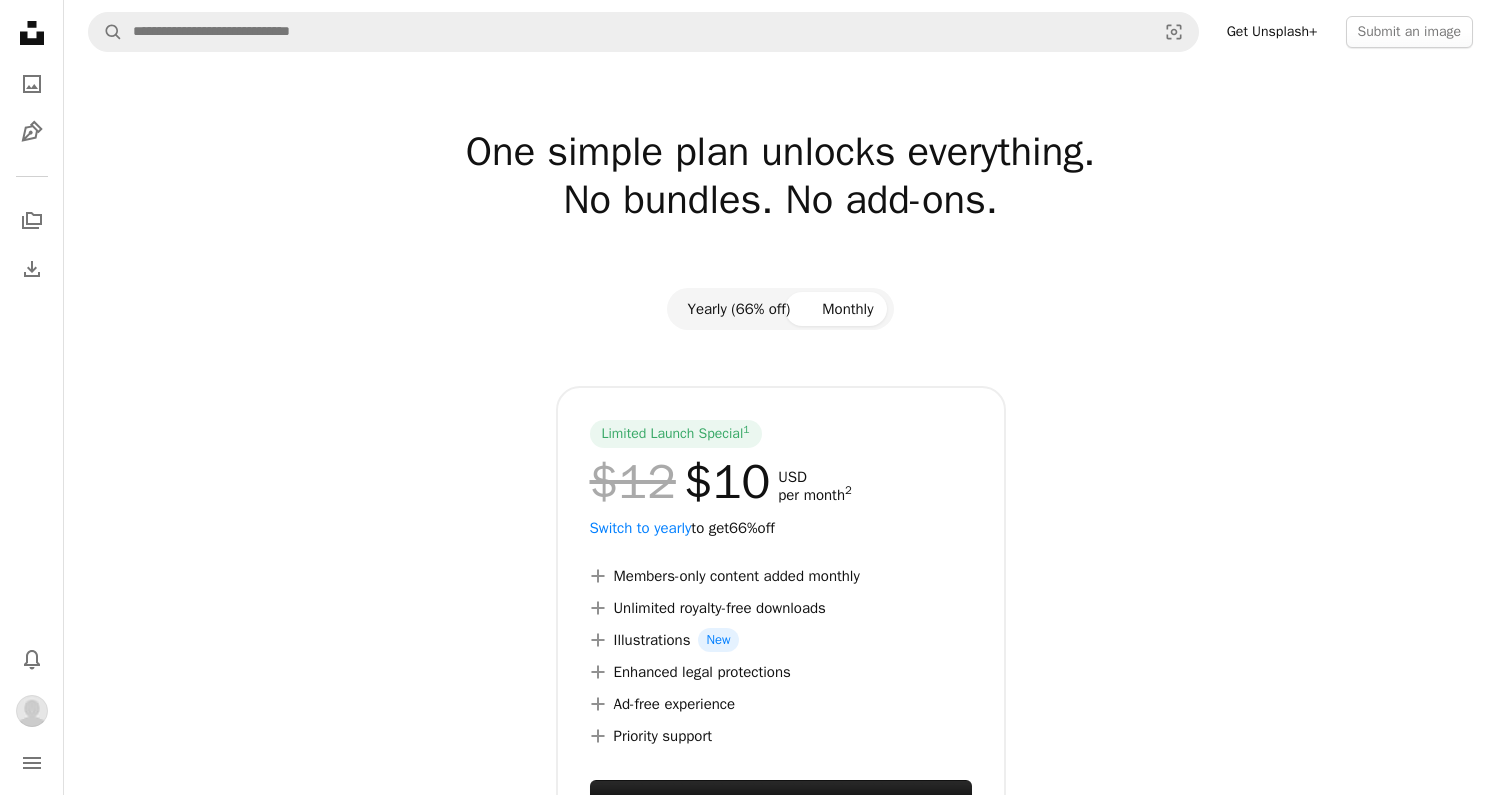 click on "Yearly (66% off)" at bounding box center [738, 309] 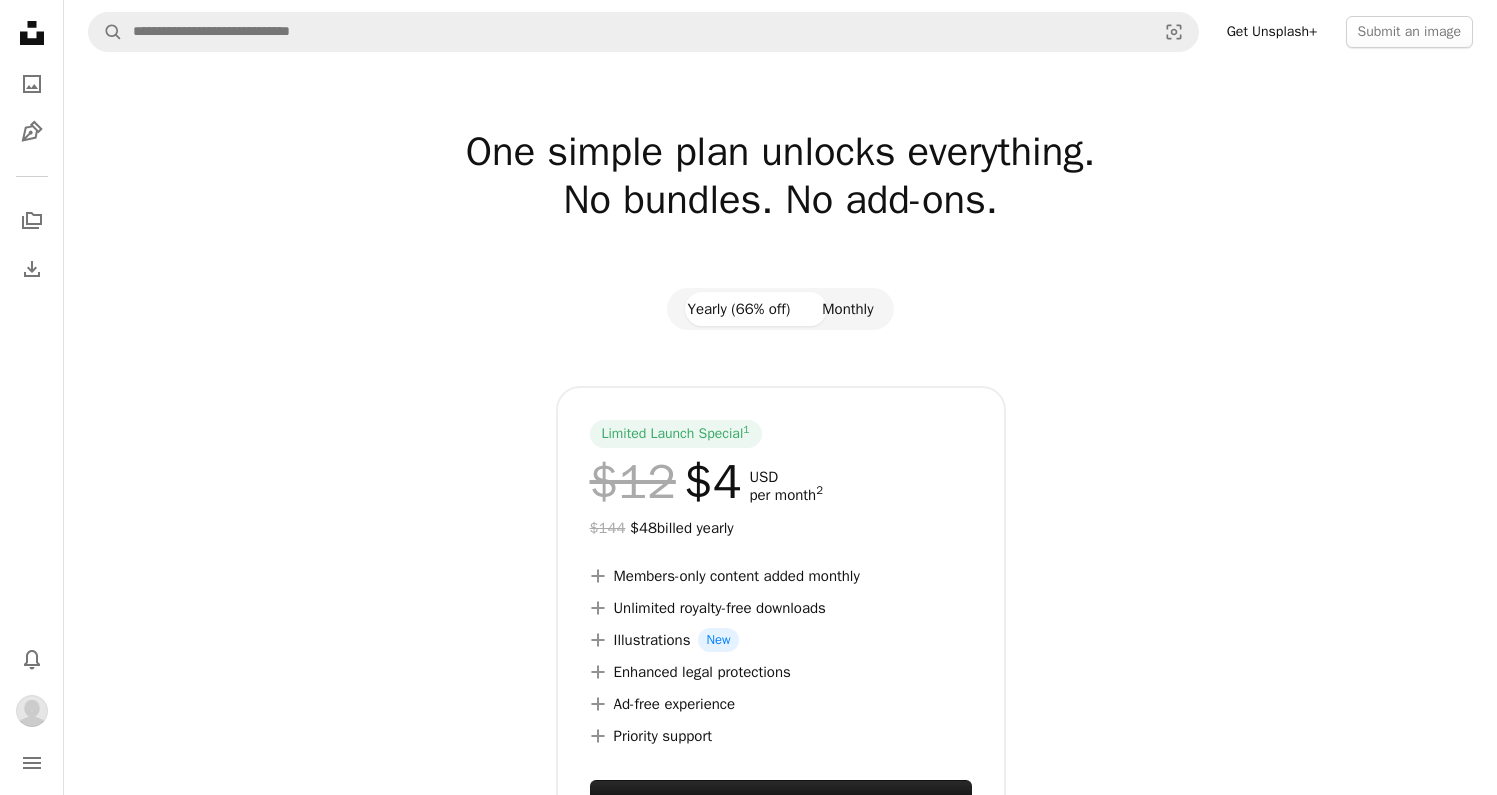 click on "Monthly" at bounding box center (847, 309) 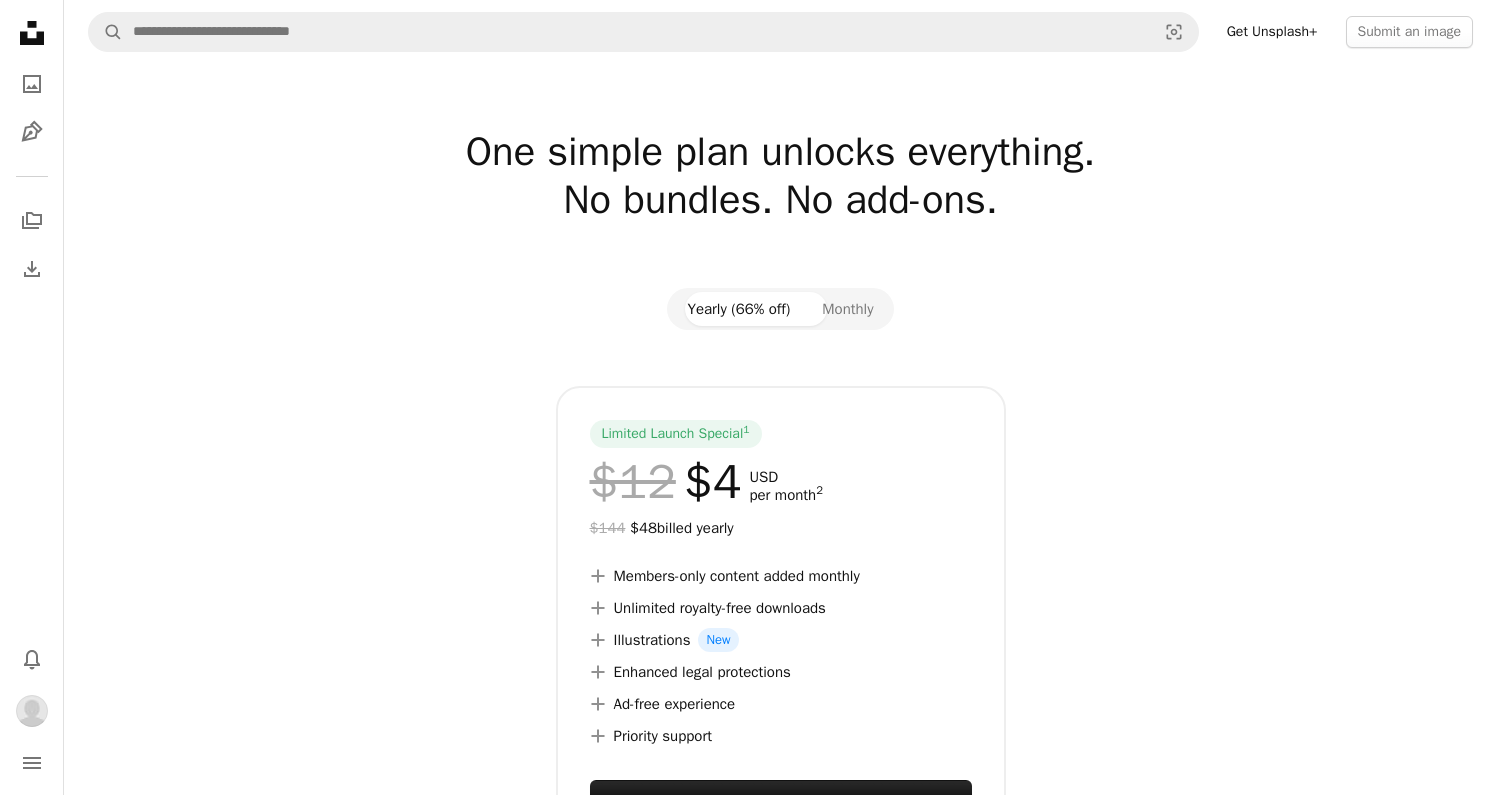 drag, startPoint x: 720, startPoint y: 308, endPoint x: 748, endPoint y: 308, distance: 28 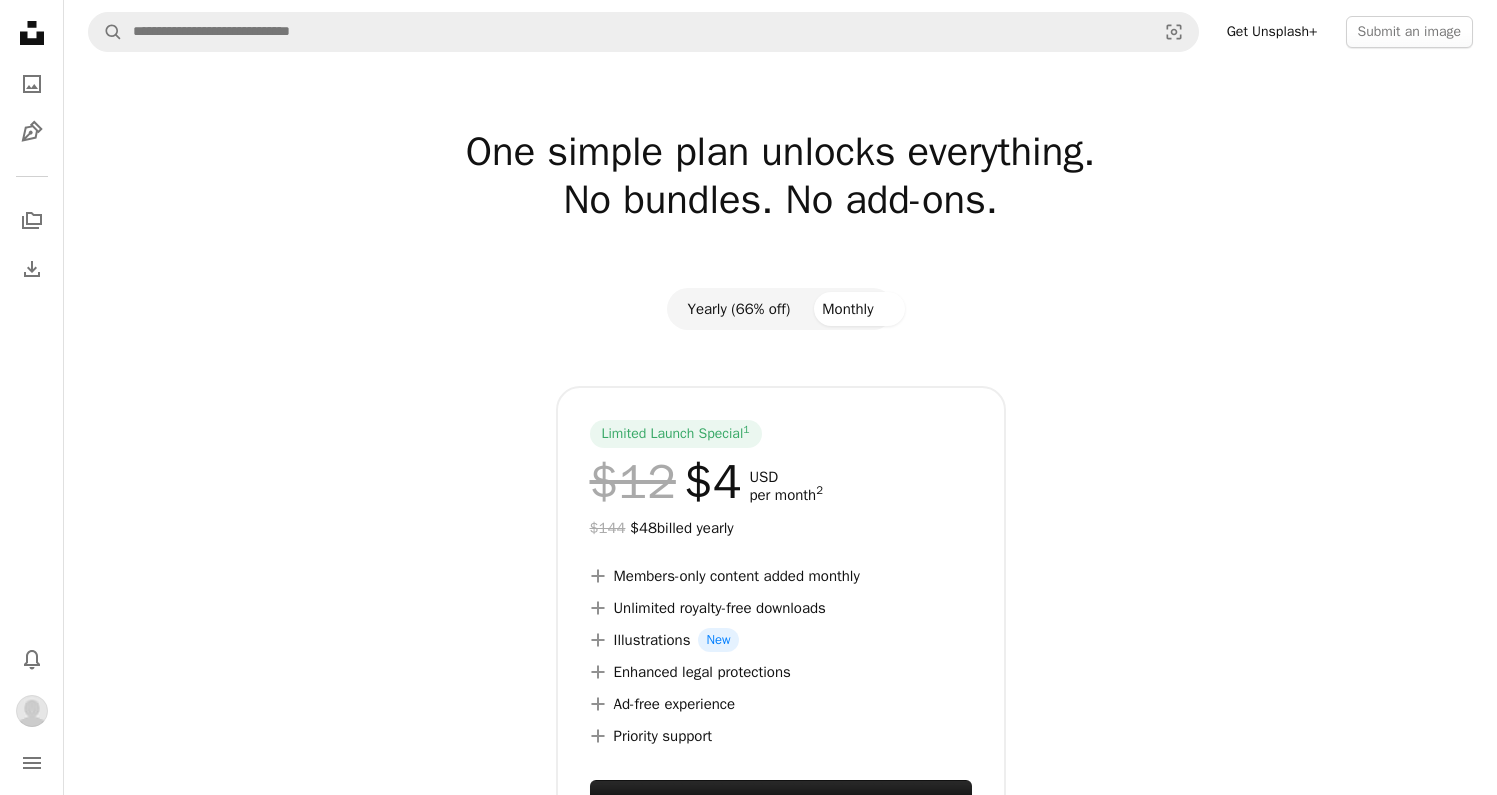 click on "Monthly" at bounding box center [847, 309] 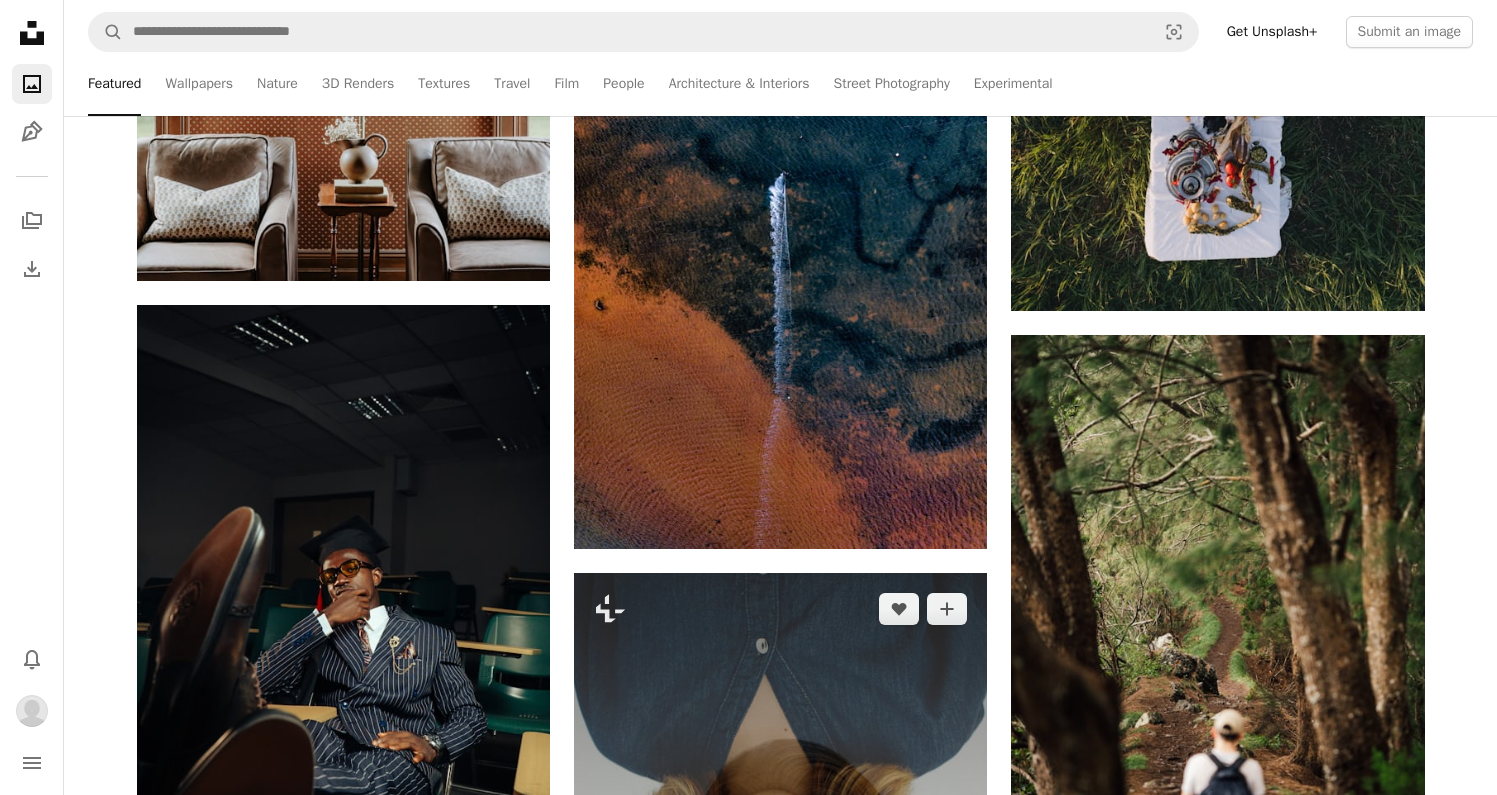 scroll, scrollTop: 13925, scrollLeft: 0, axis: vertical 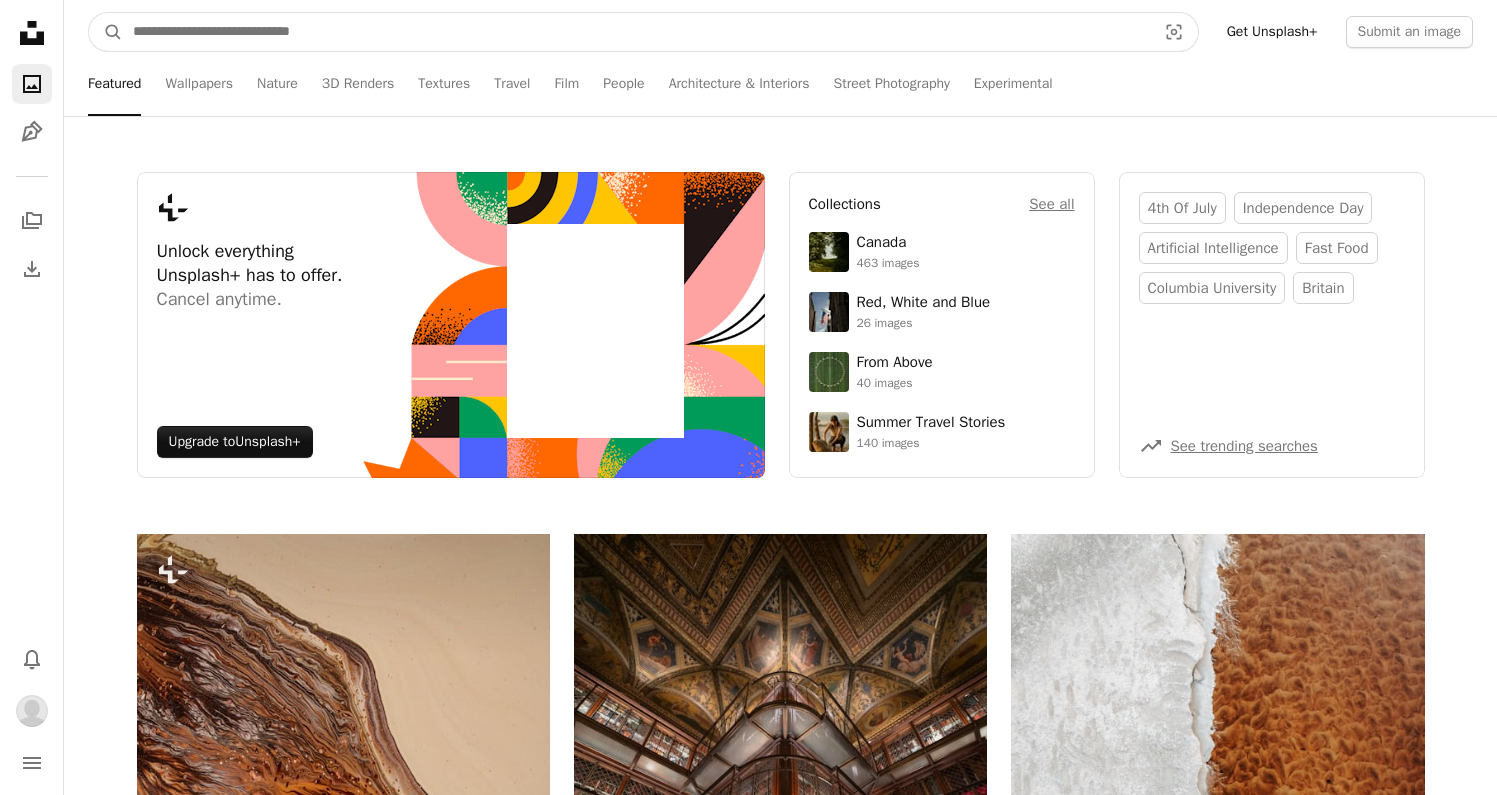 click at bounding box center (636, 32) 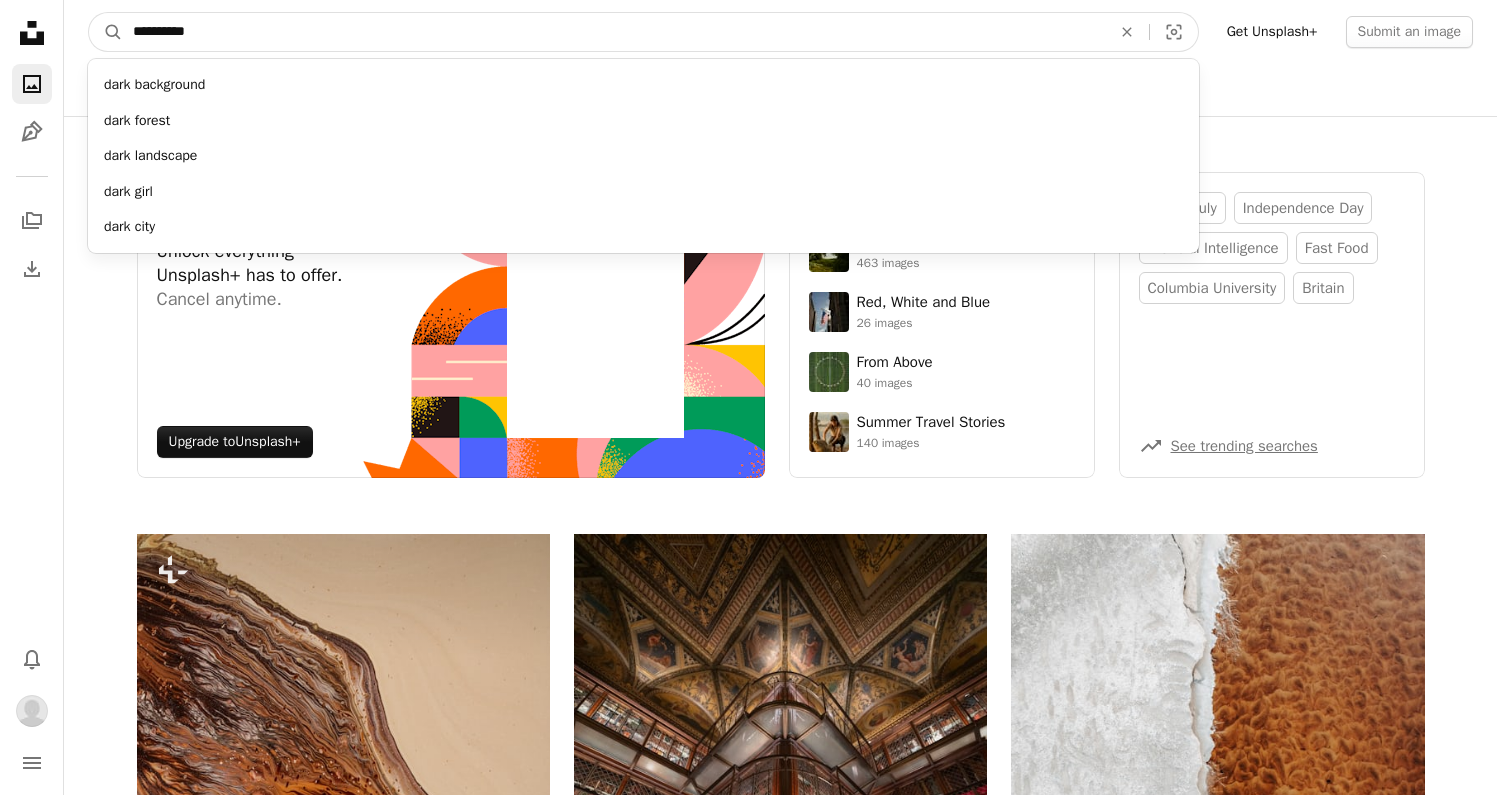 type on "**********" 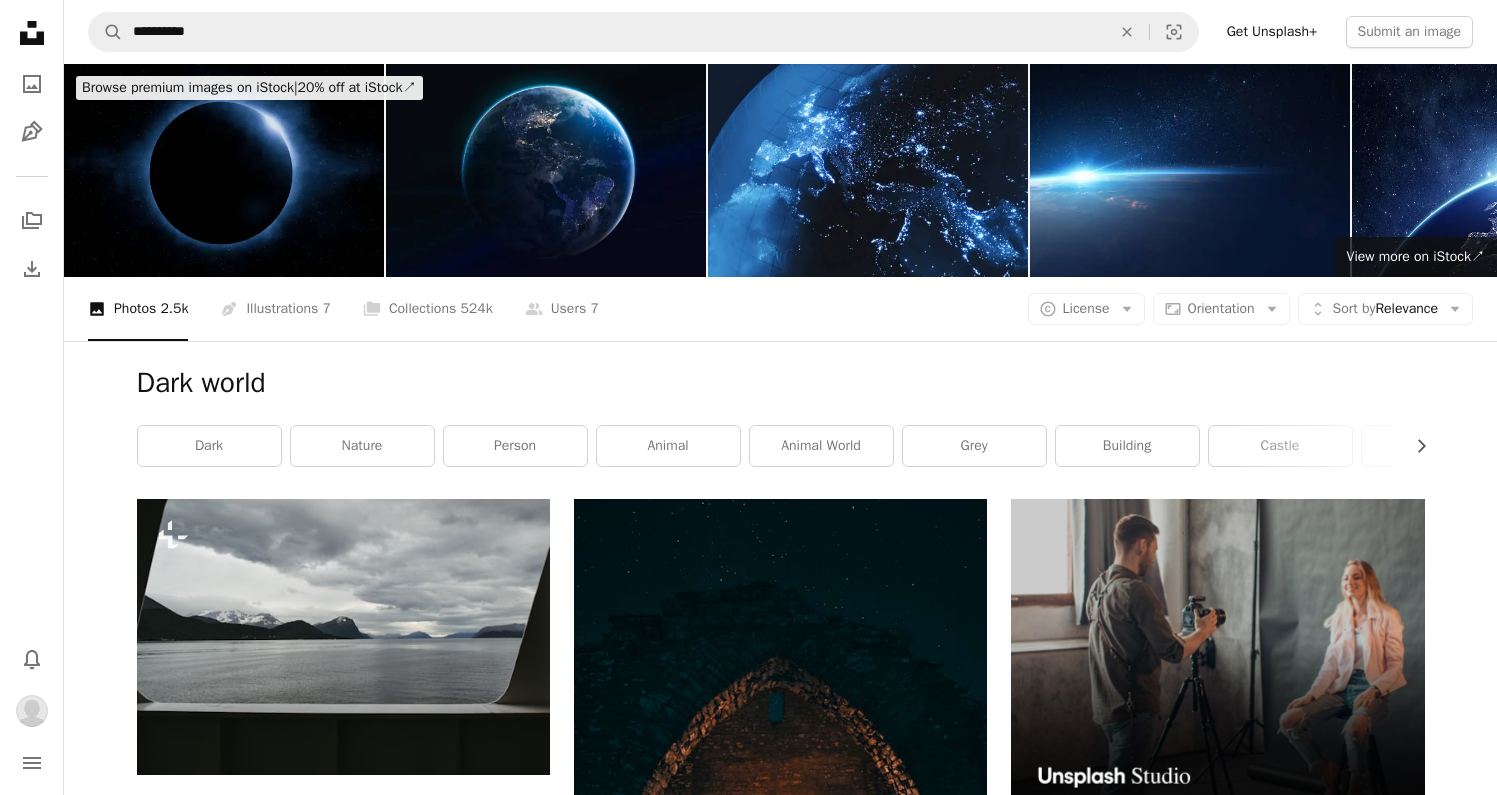 click at bounding box center [224, 170] 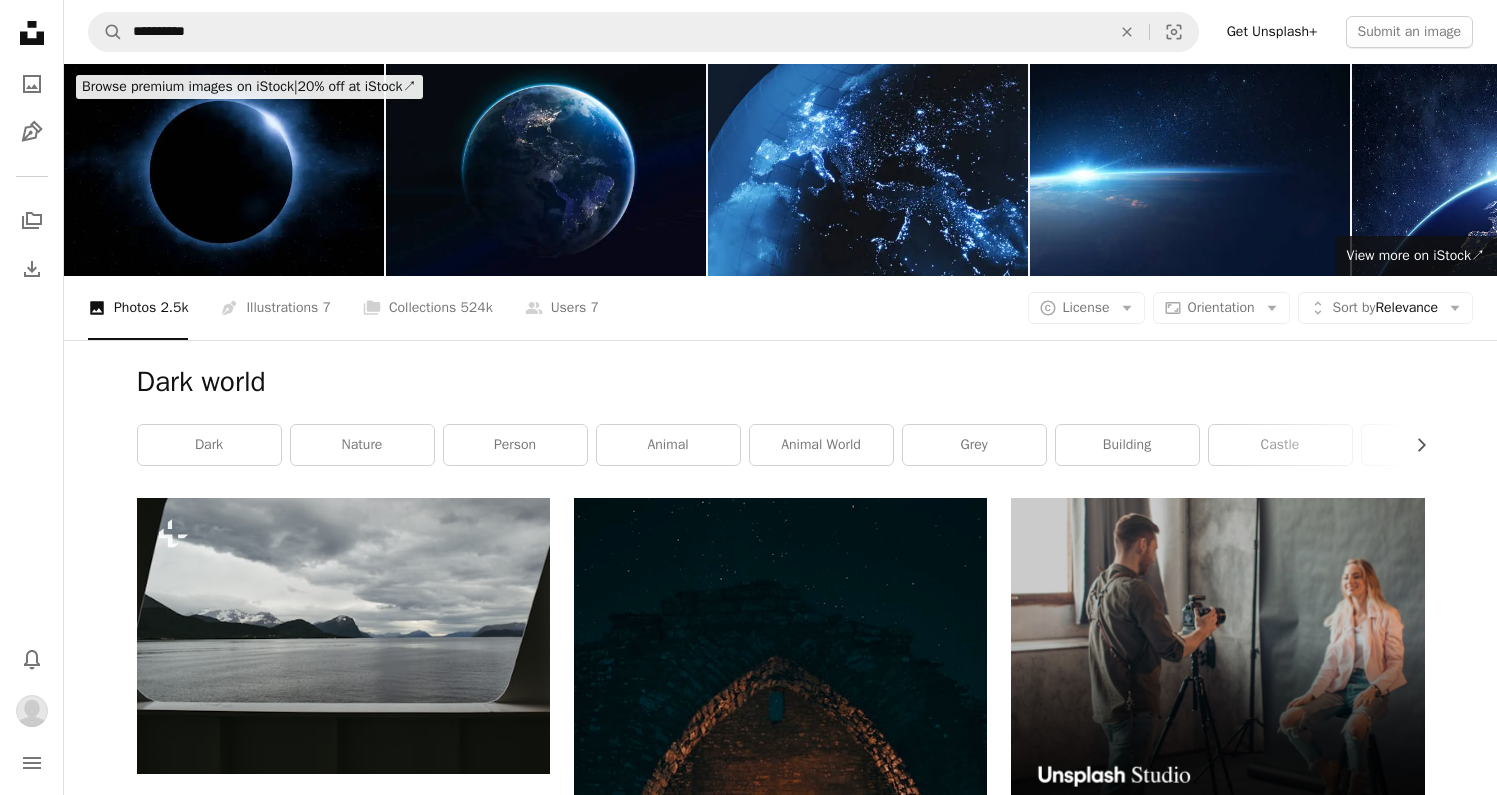 scroll, scrollTop: 0, scrollLeft: 0, axis: both 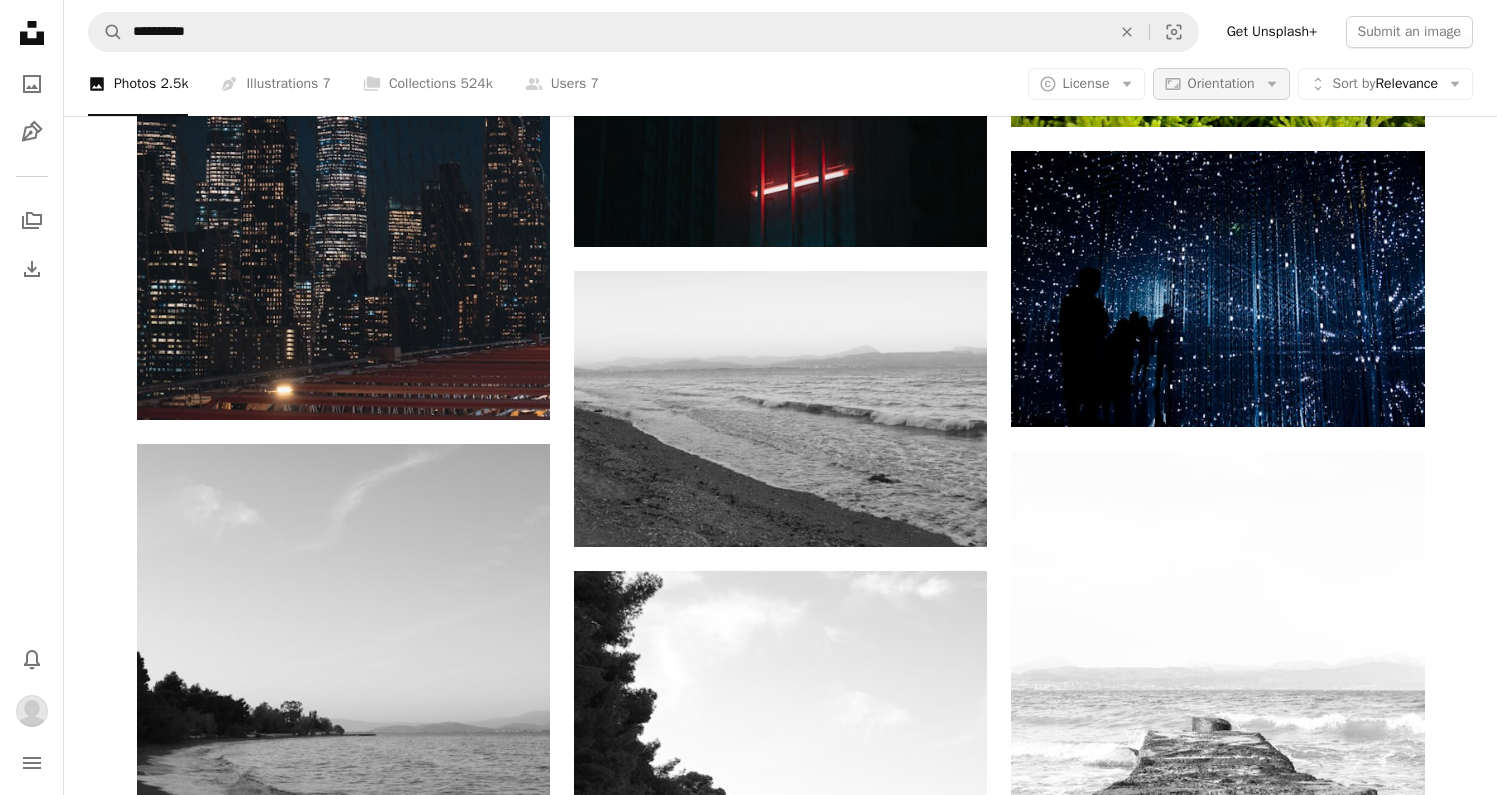 click on "Arrow down" 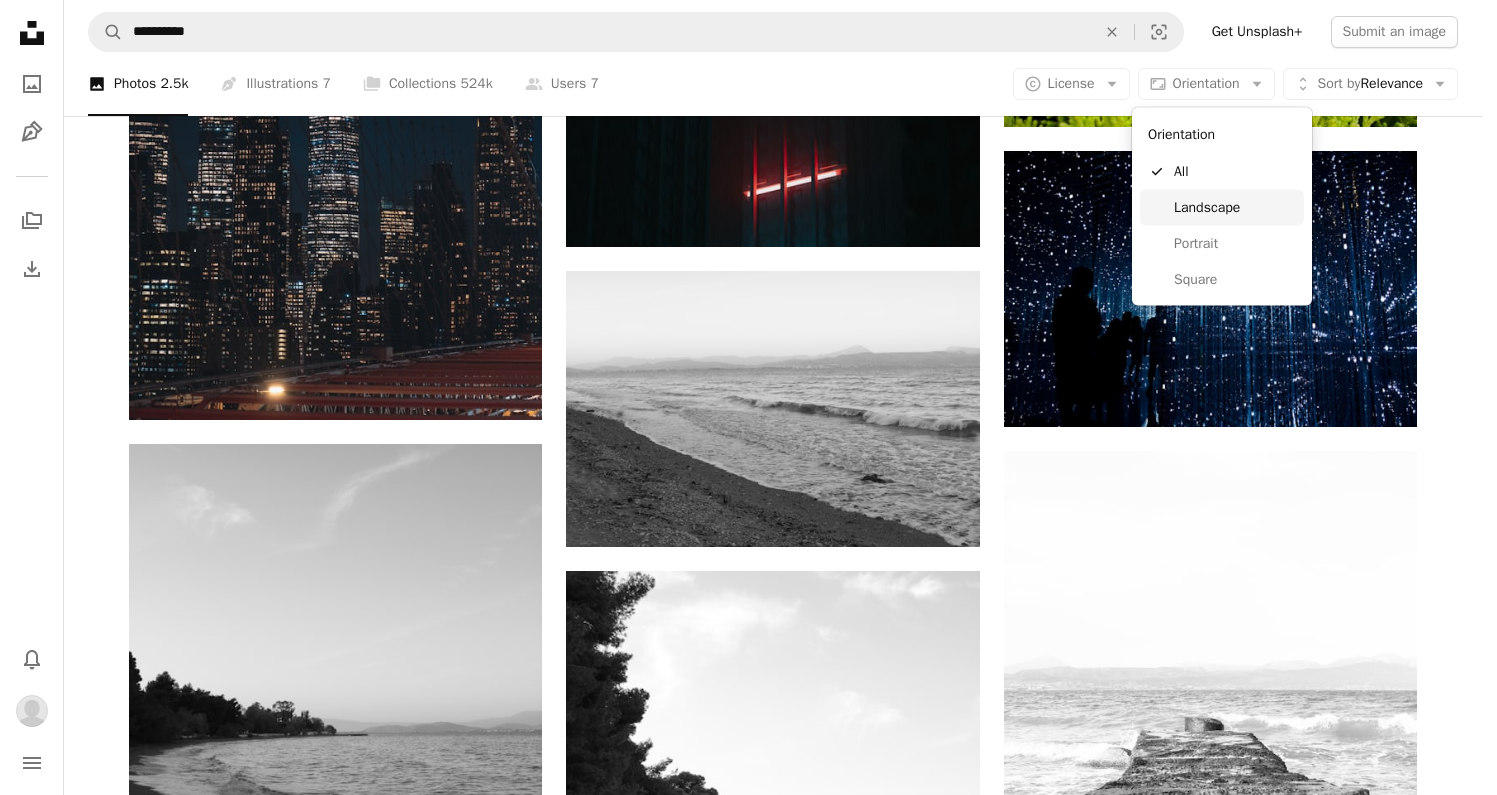 click on "Landscape" at bounding box center [1235, 207] 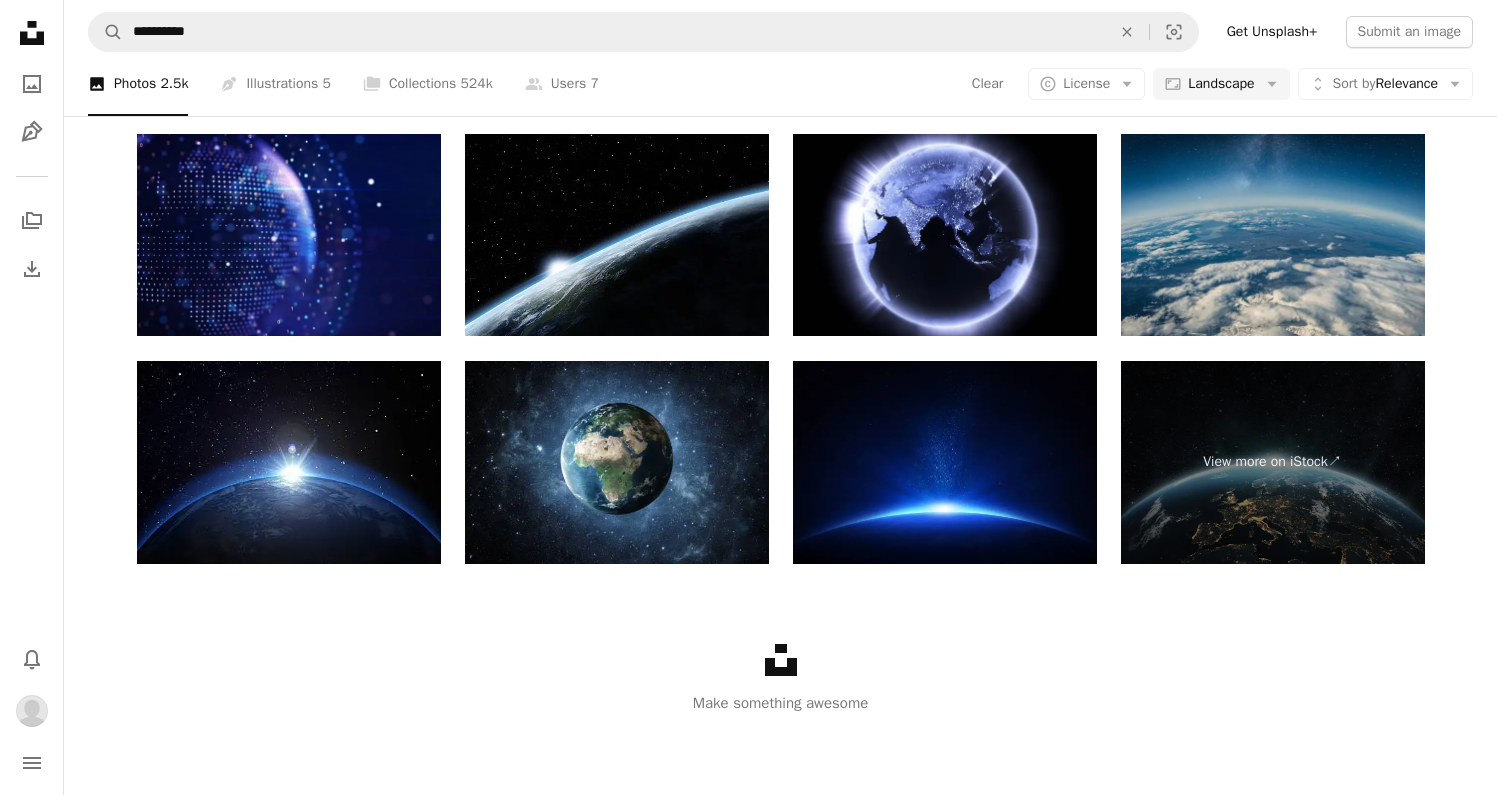 scroll, scrollTop: 2796, scrollLeft: 0, axis: vertical 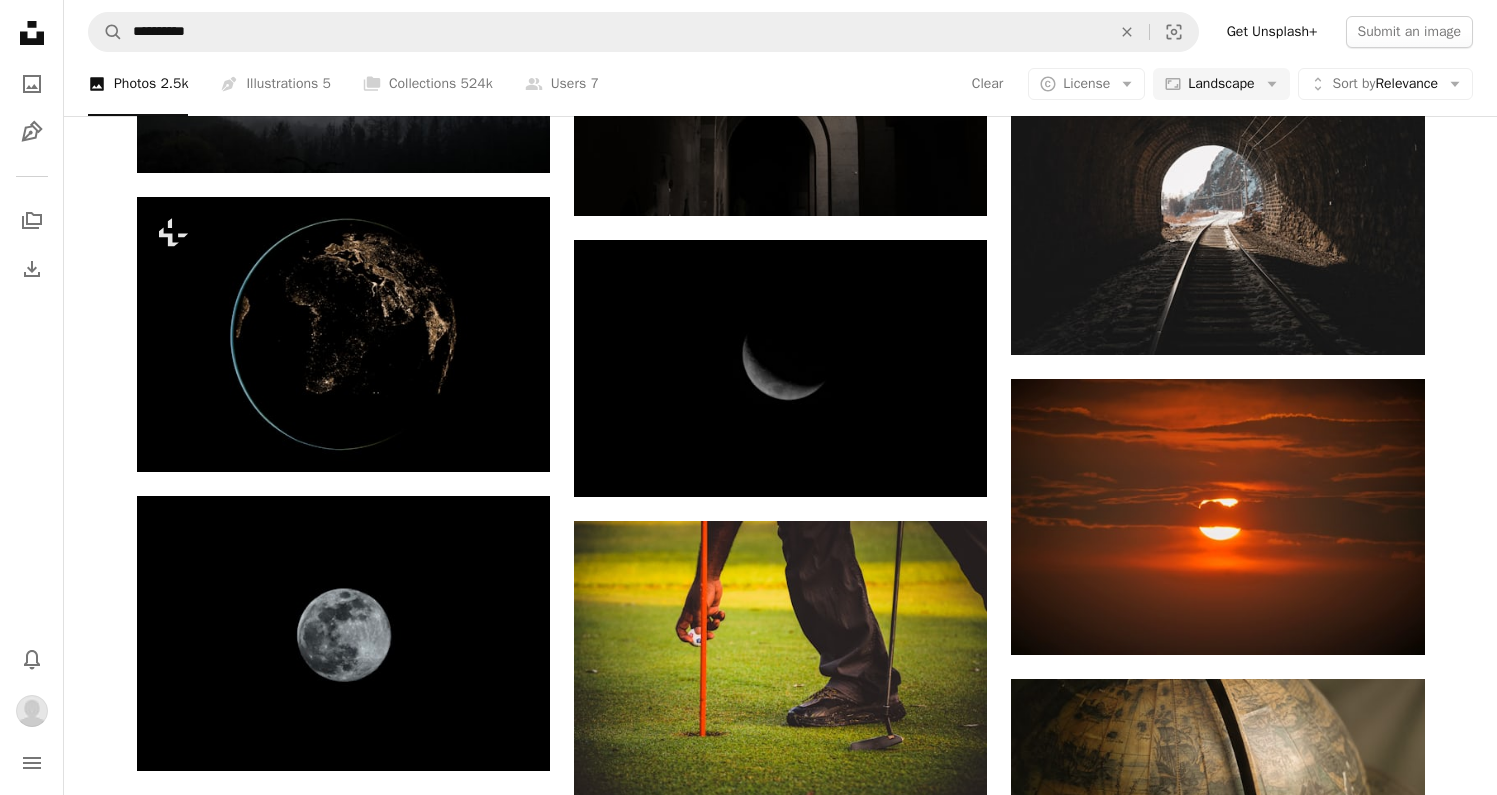 click at bounding box center (780, -1154) 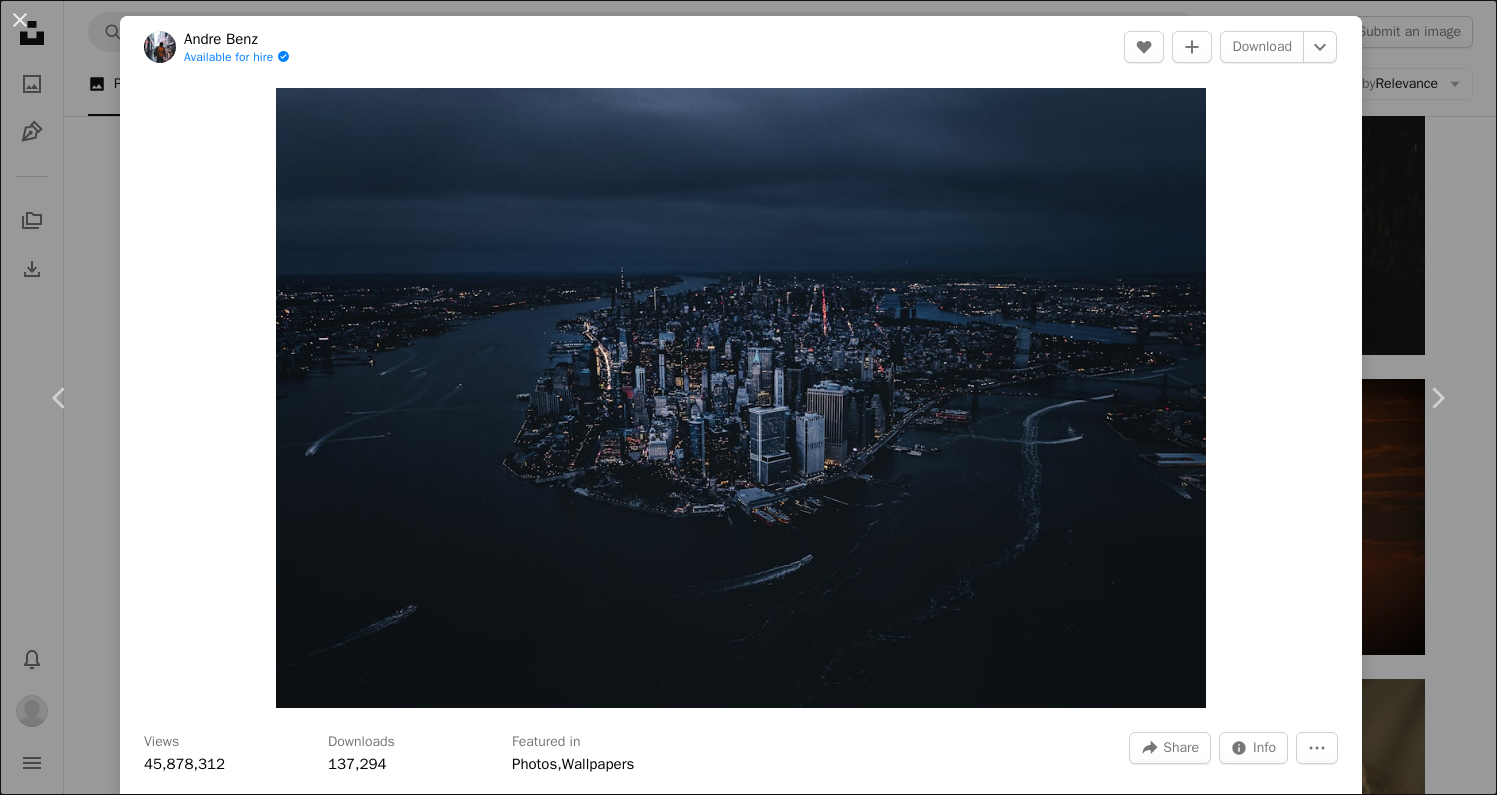 drag, startPoint x: 1377, startPoint y: 189, endPoint x: 1051, endPoint y: 122, distance: 332.81375 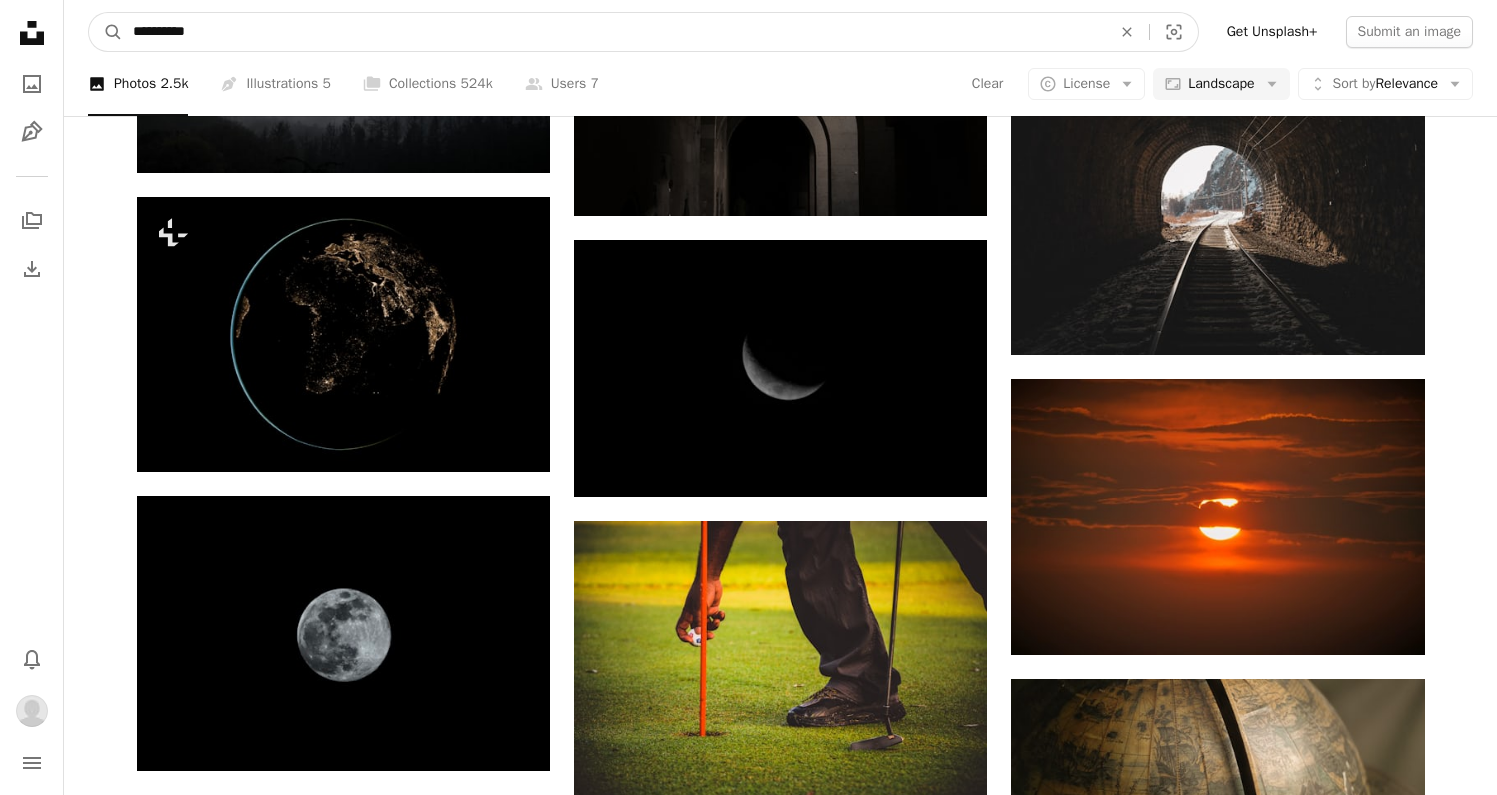 drag, startPoint x: 249, startPoint y: 31, endPoint x: 165, endPoint y: 33, distance: 84.0238 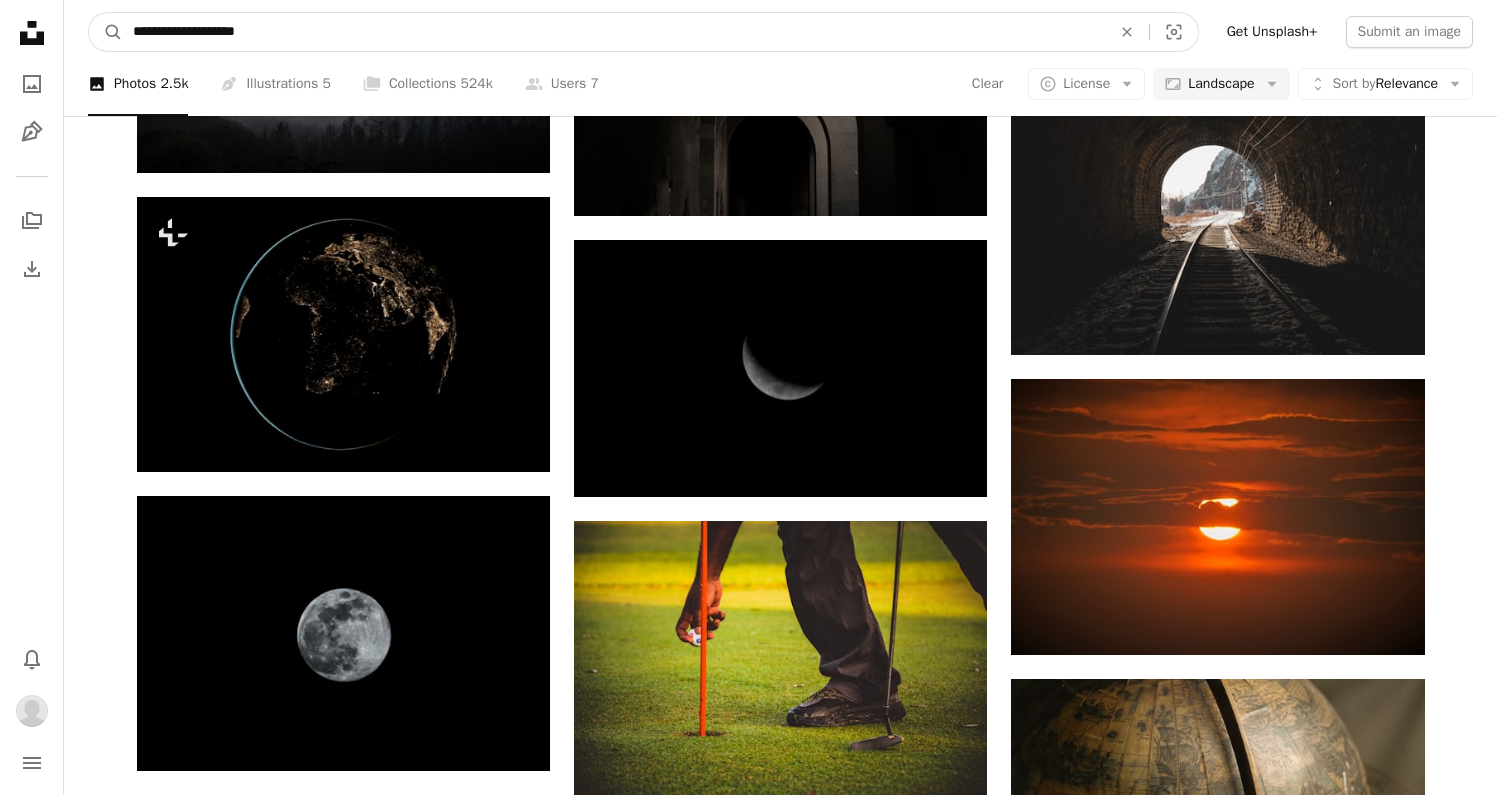 type on "**********" 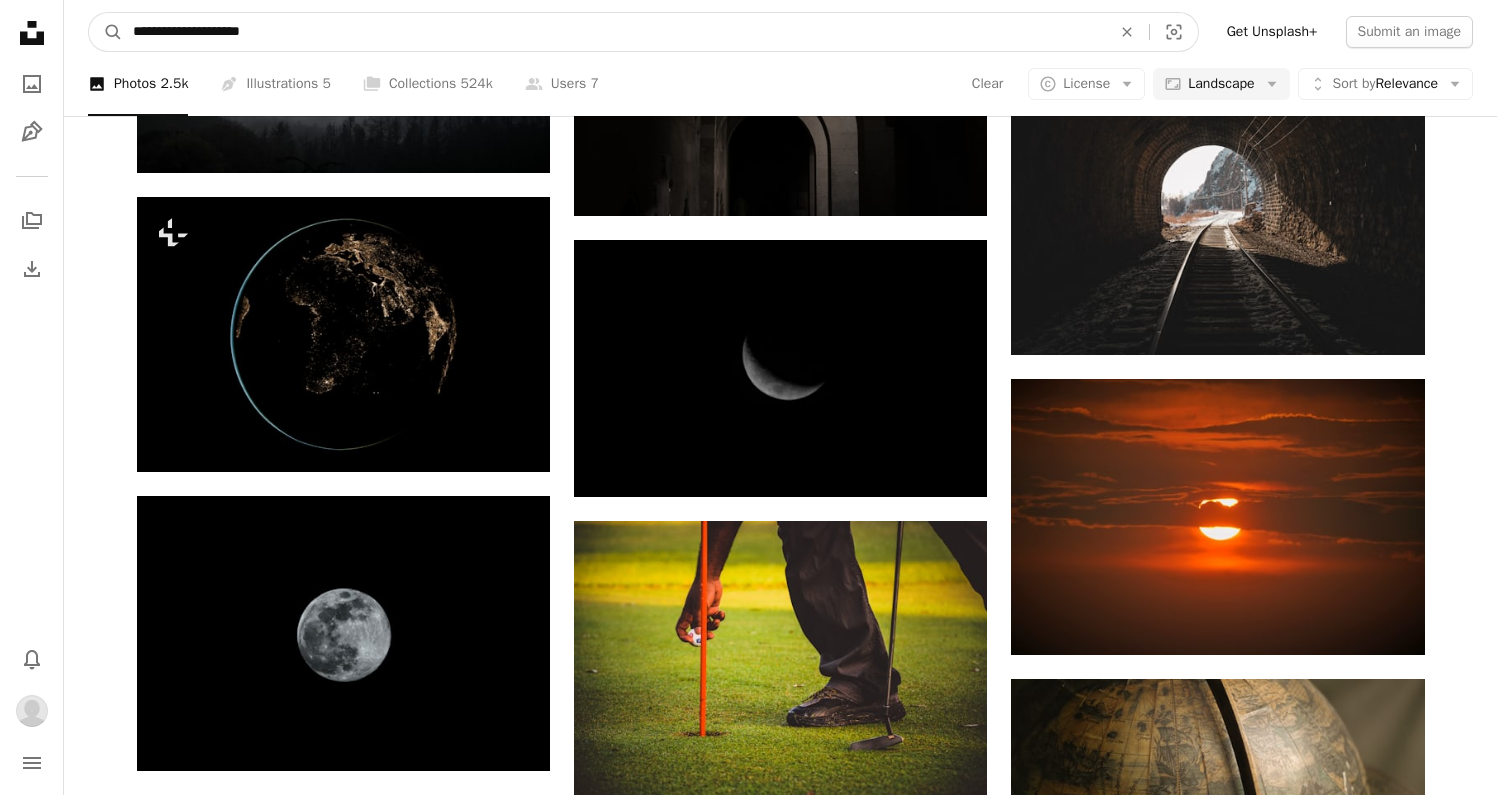 click on "A magnifying glass" at bounding box center [106, 32] 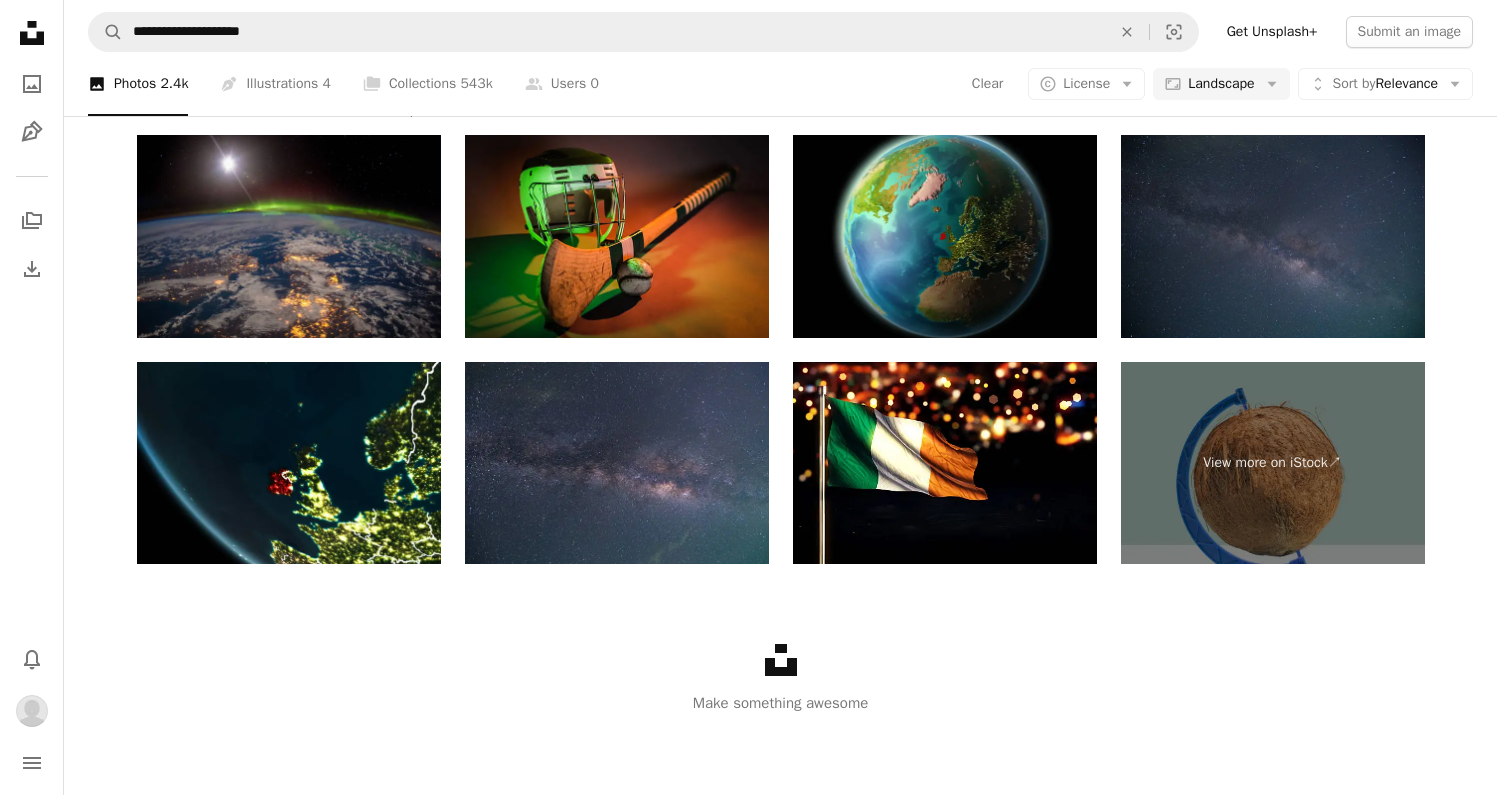 scroll, scrollTop: 2222, scrollLeft: 0, axis: vertical 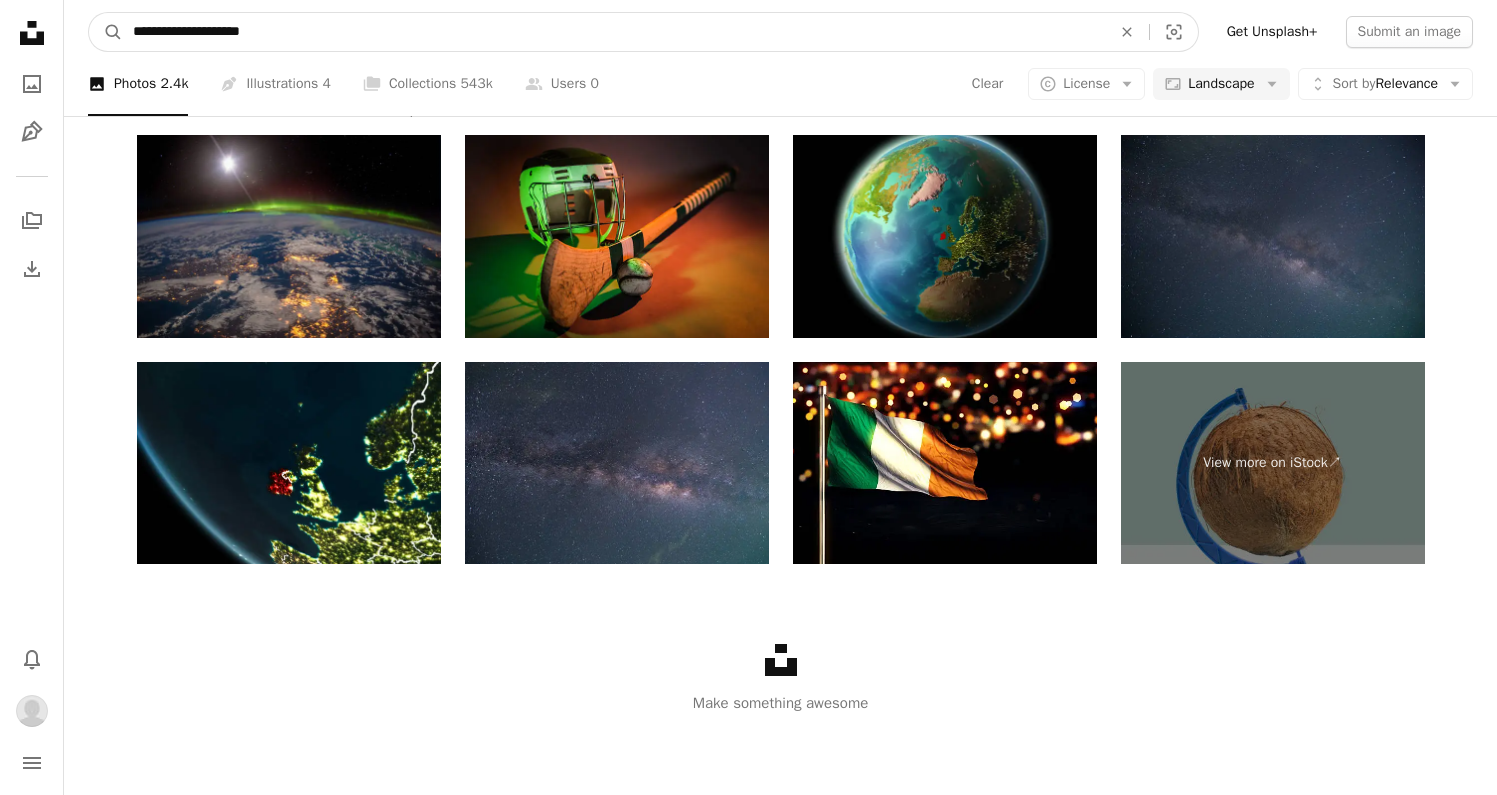drag, startPoint x: 200, startPoint y: 33, endPoint x: 170, endPoint y: 36, distance: 30.149628 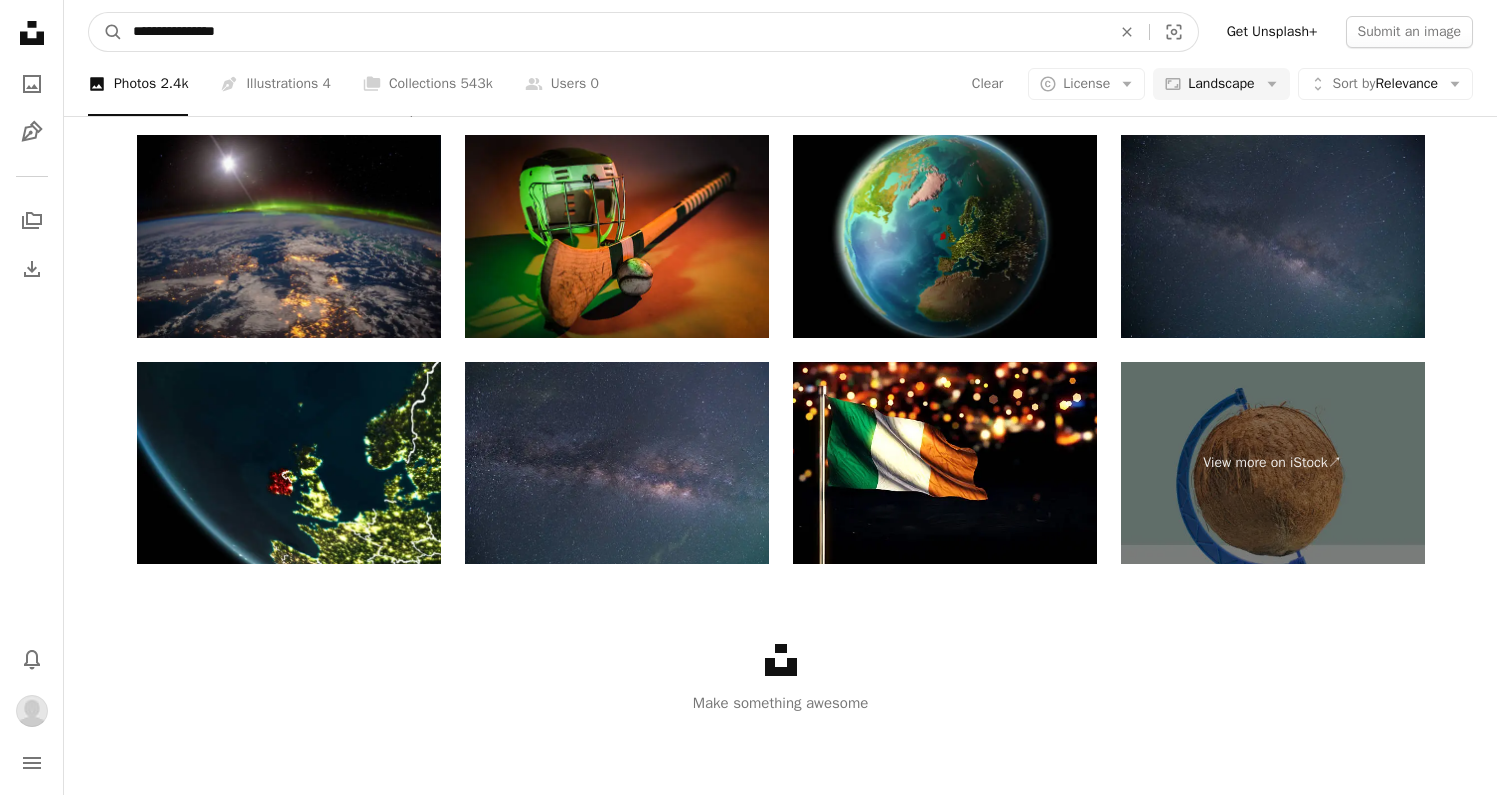 type on "**********" 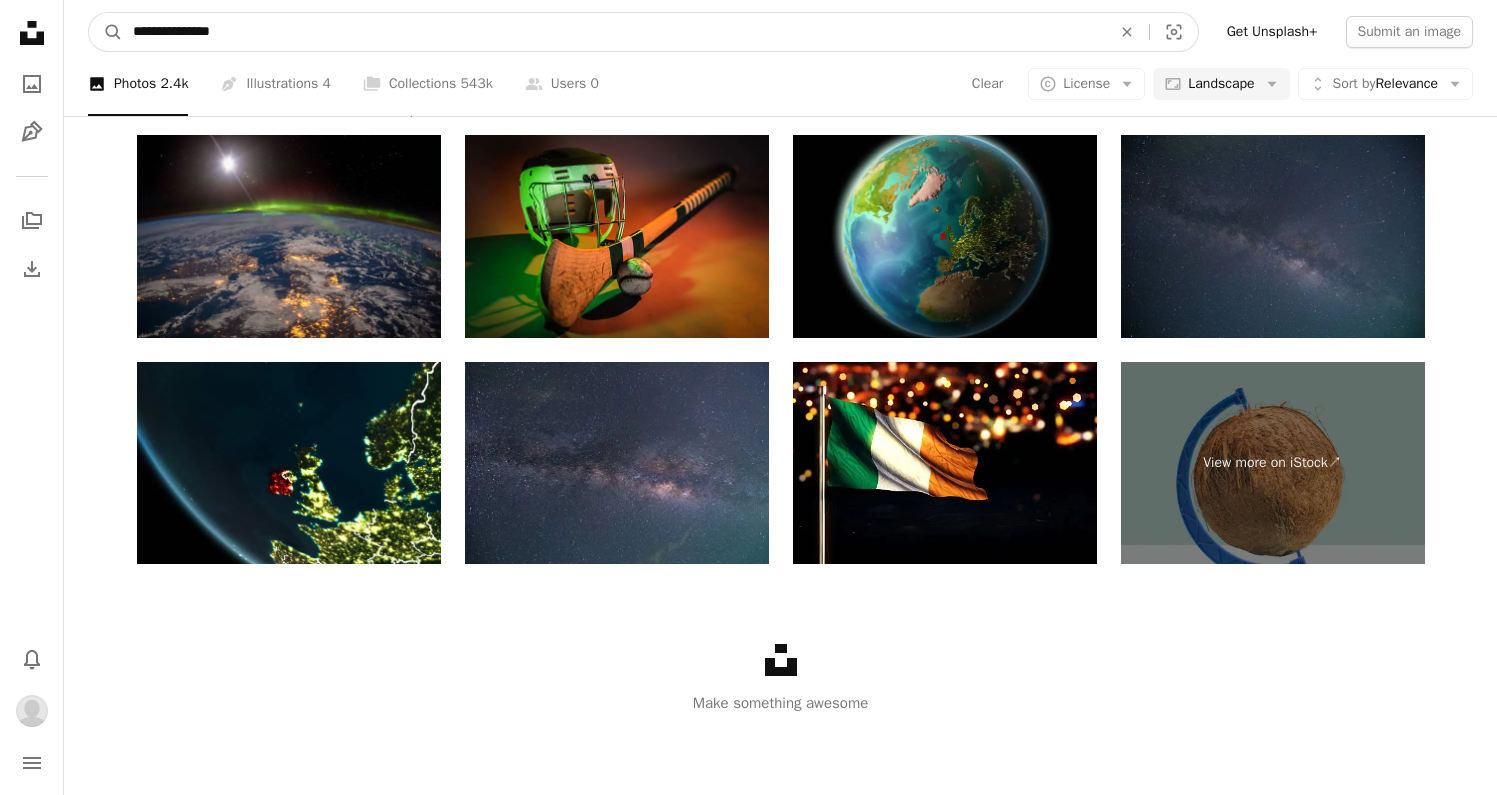 click on "A magnifying glass" at bounding box center (106, 32) 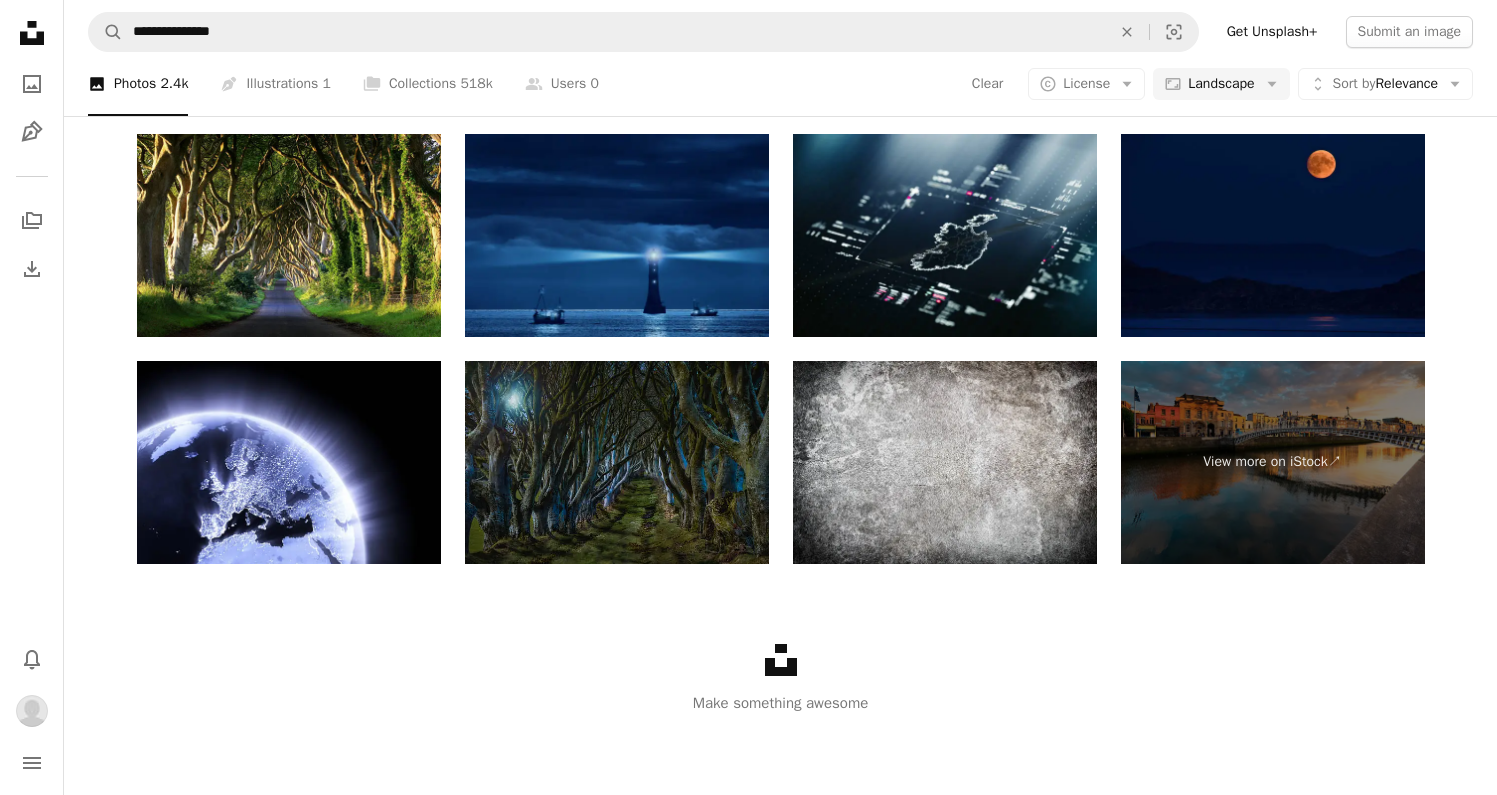 scroll, scrollTop: 1292, scrollLeft: 0, axis: vertical 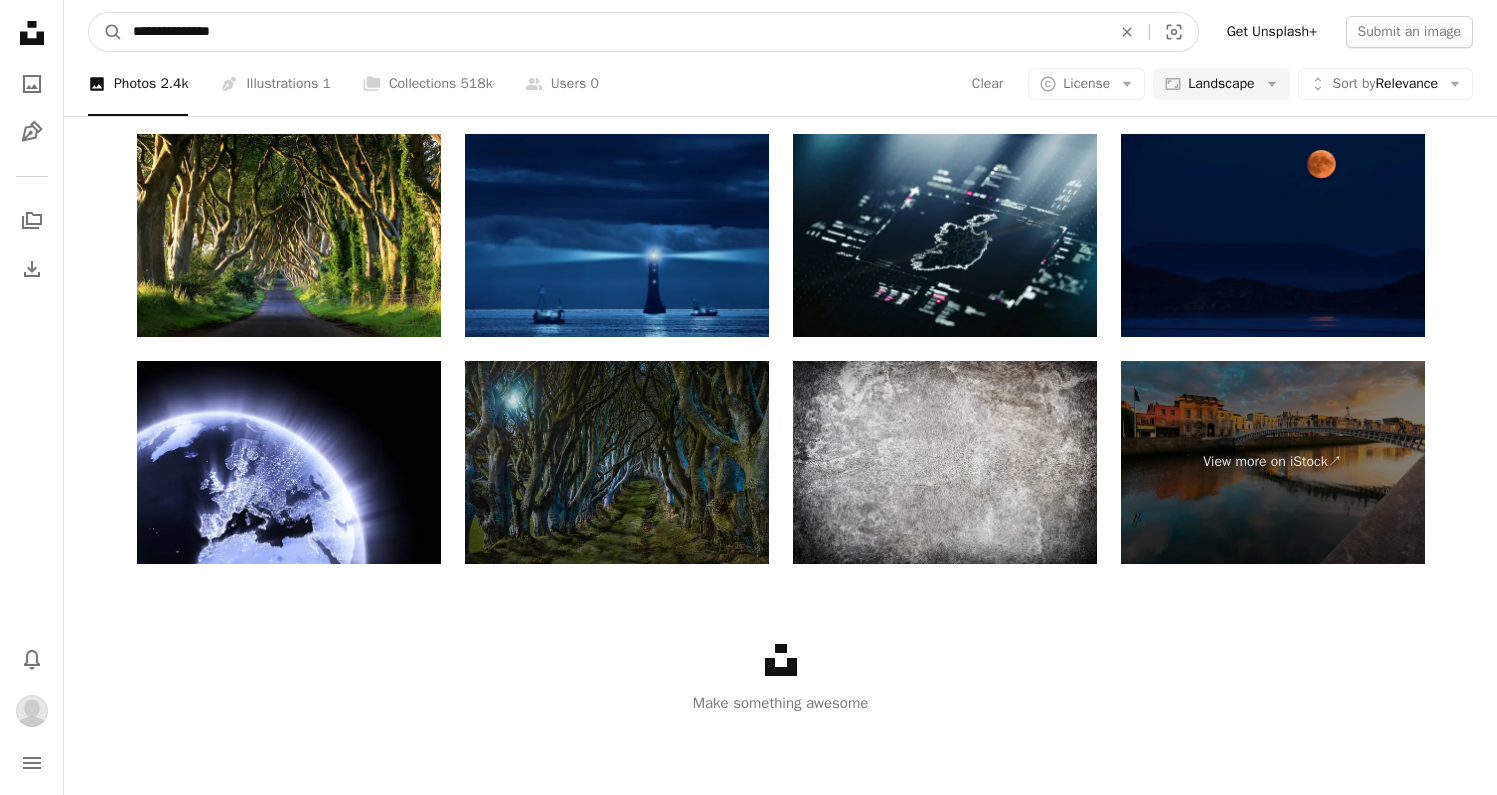 click on "**********" at bounding box center [614, 32] 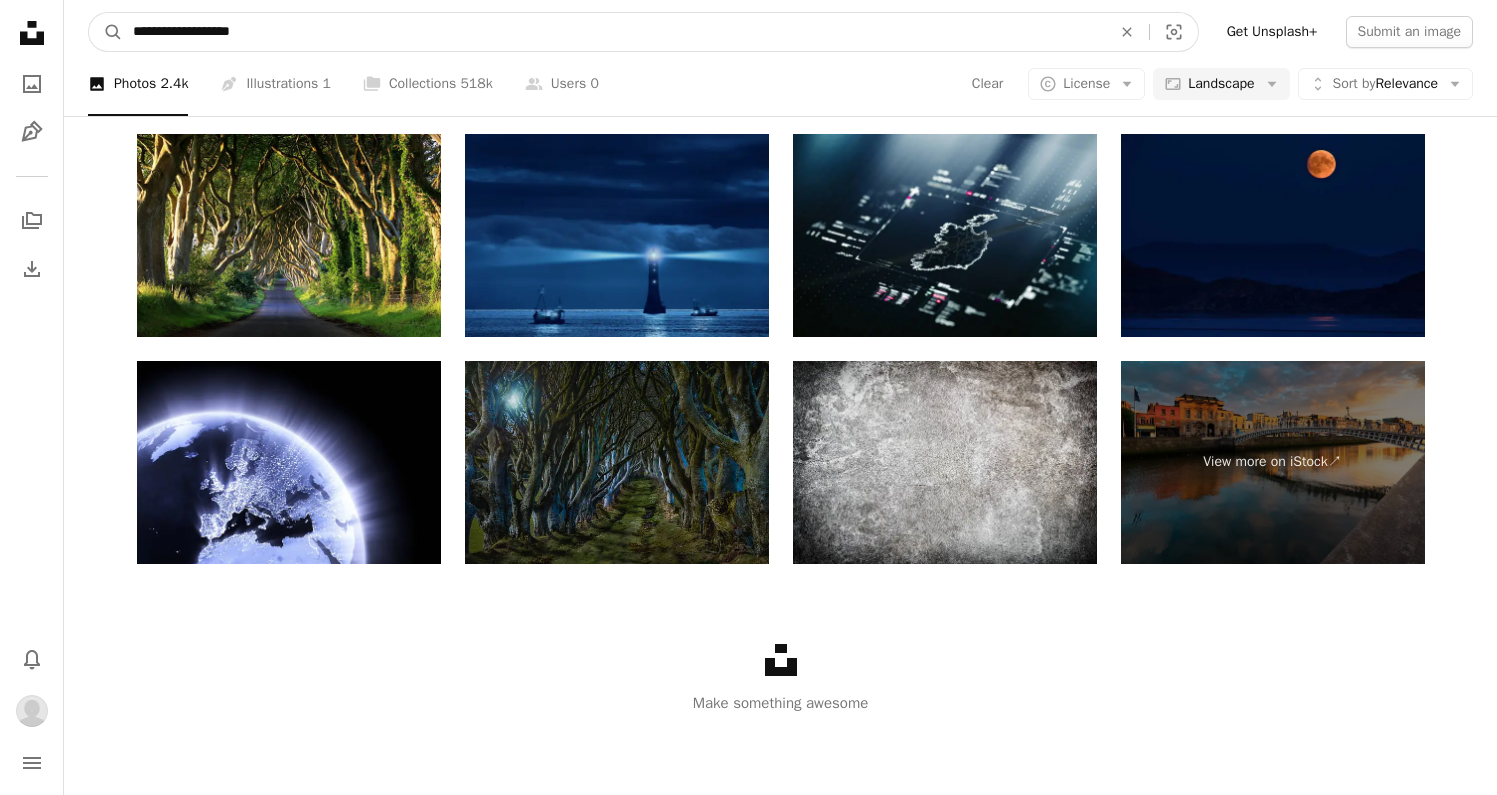type on "**********" 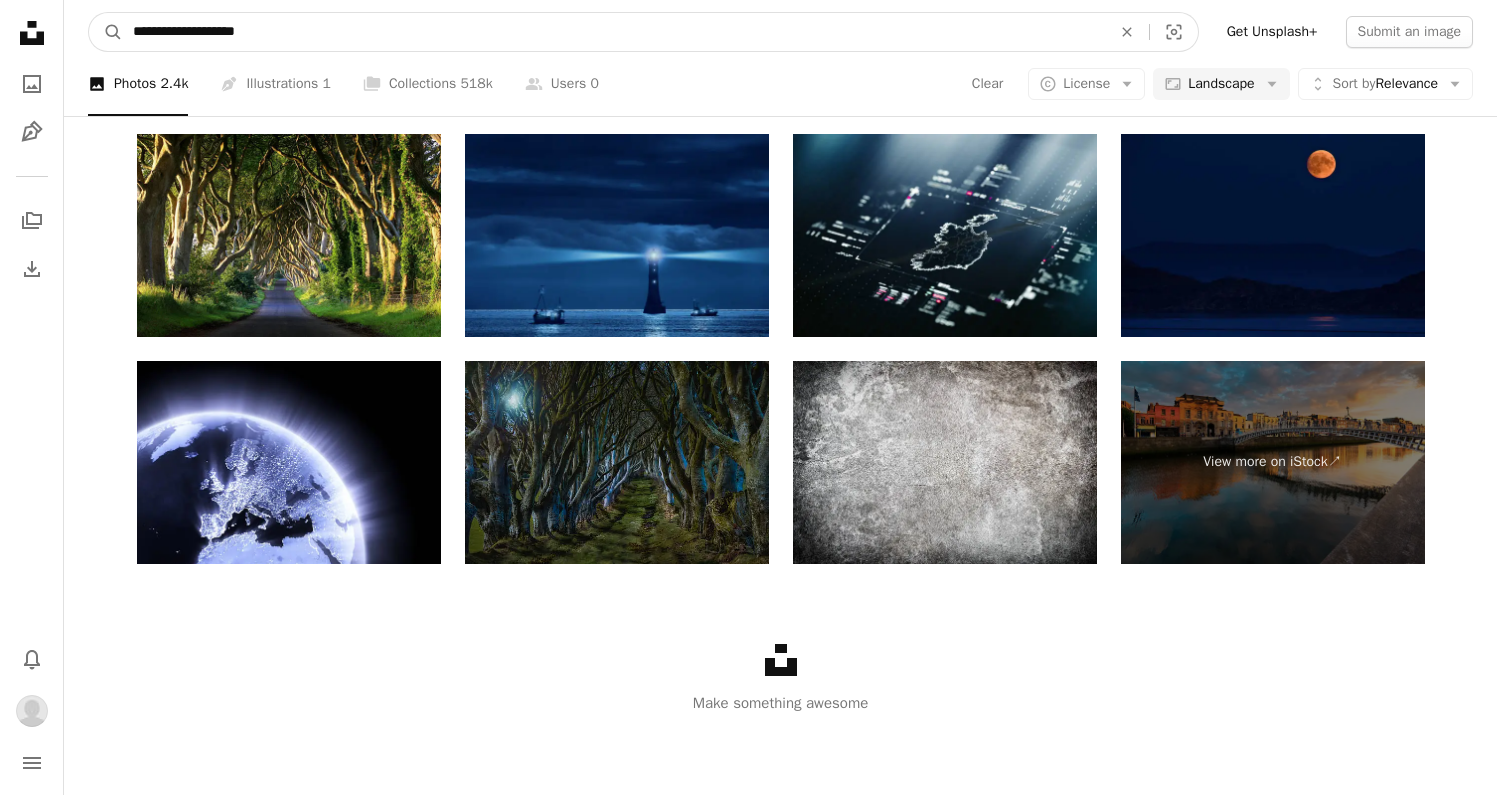 click on "A magnifying glass" at bounding box center [106, 32] 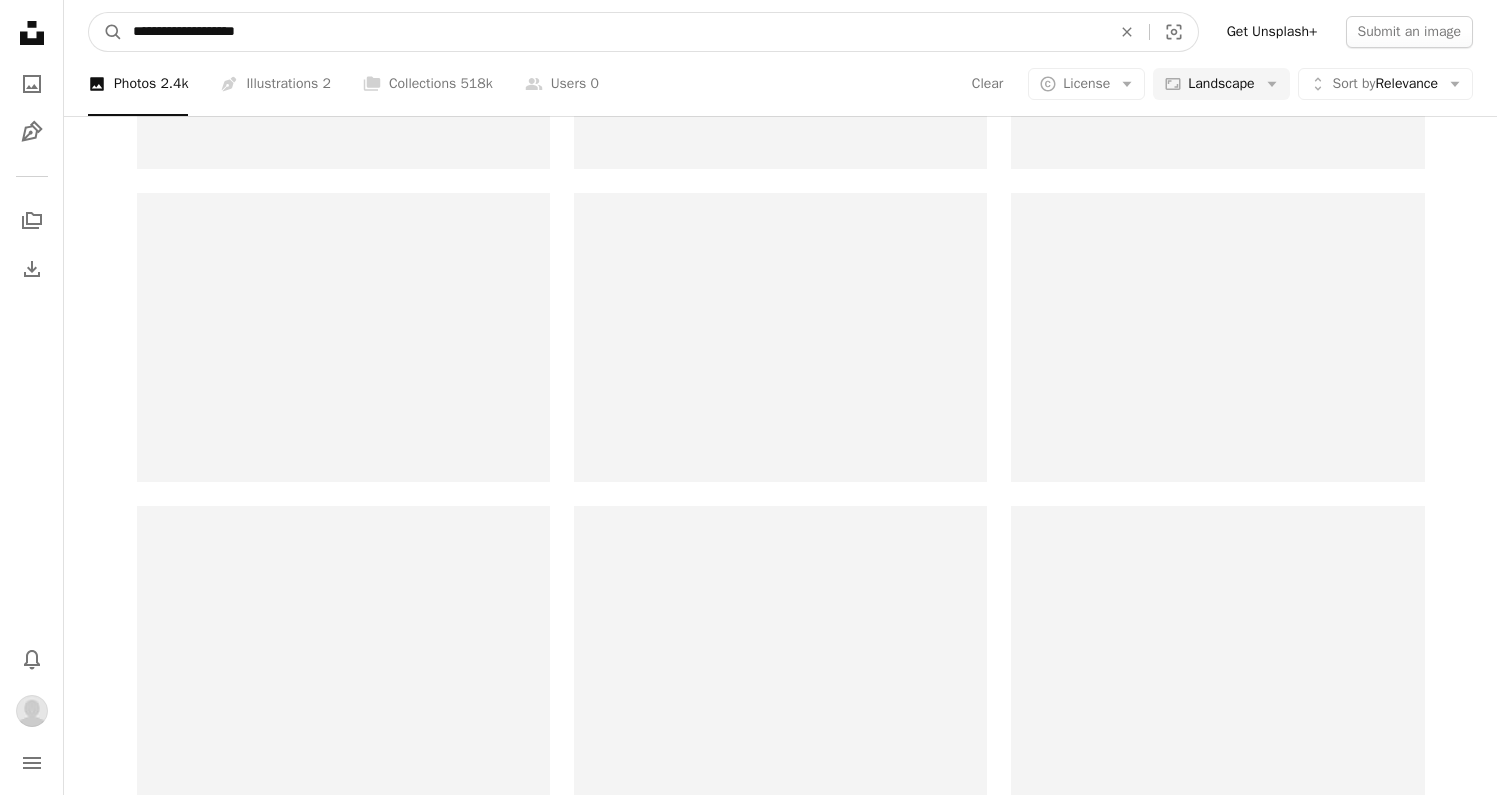 click on "**********" at bounding box center (614, 32) 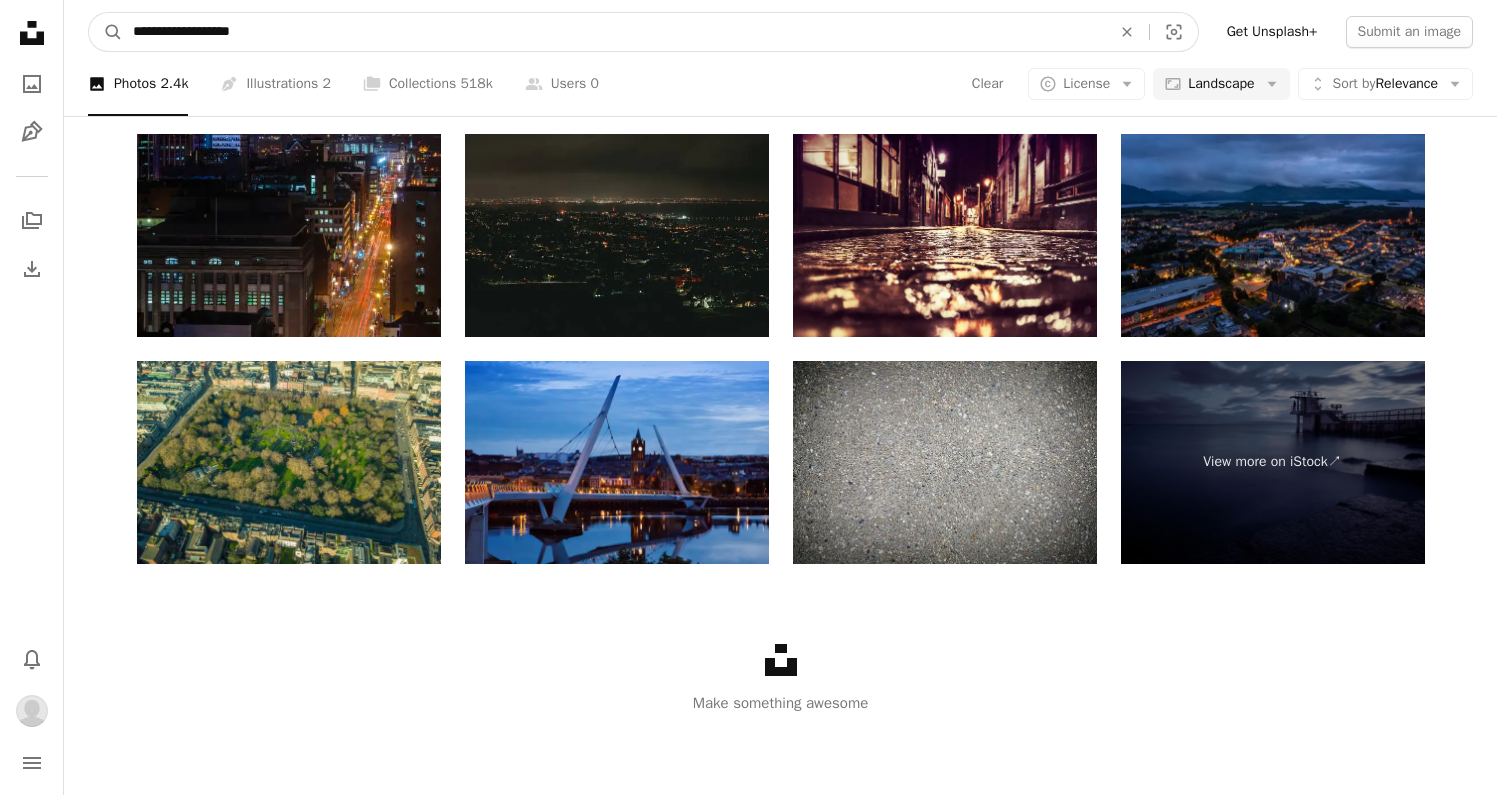type on "**********" 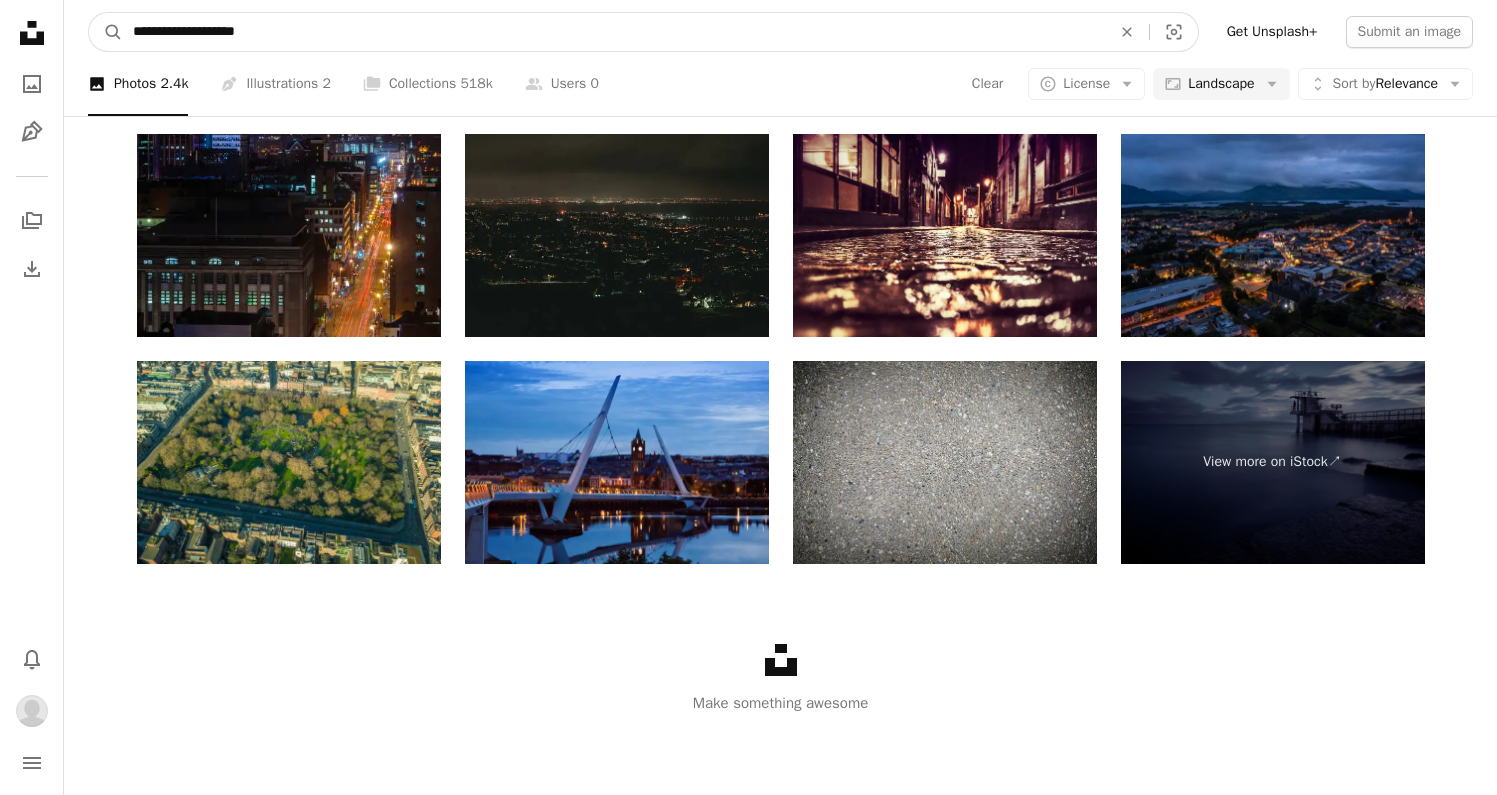 click on "A magnifying glass" at bounding box center (106, 32) 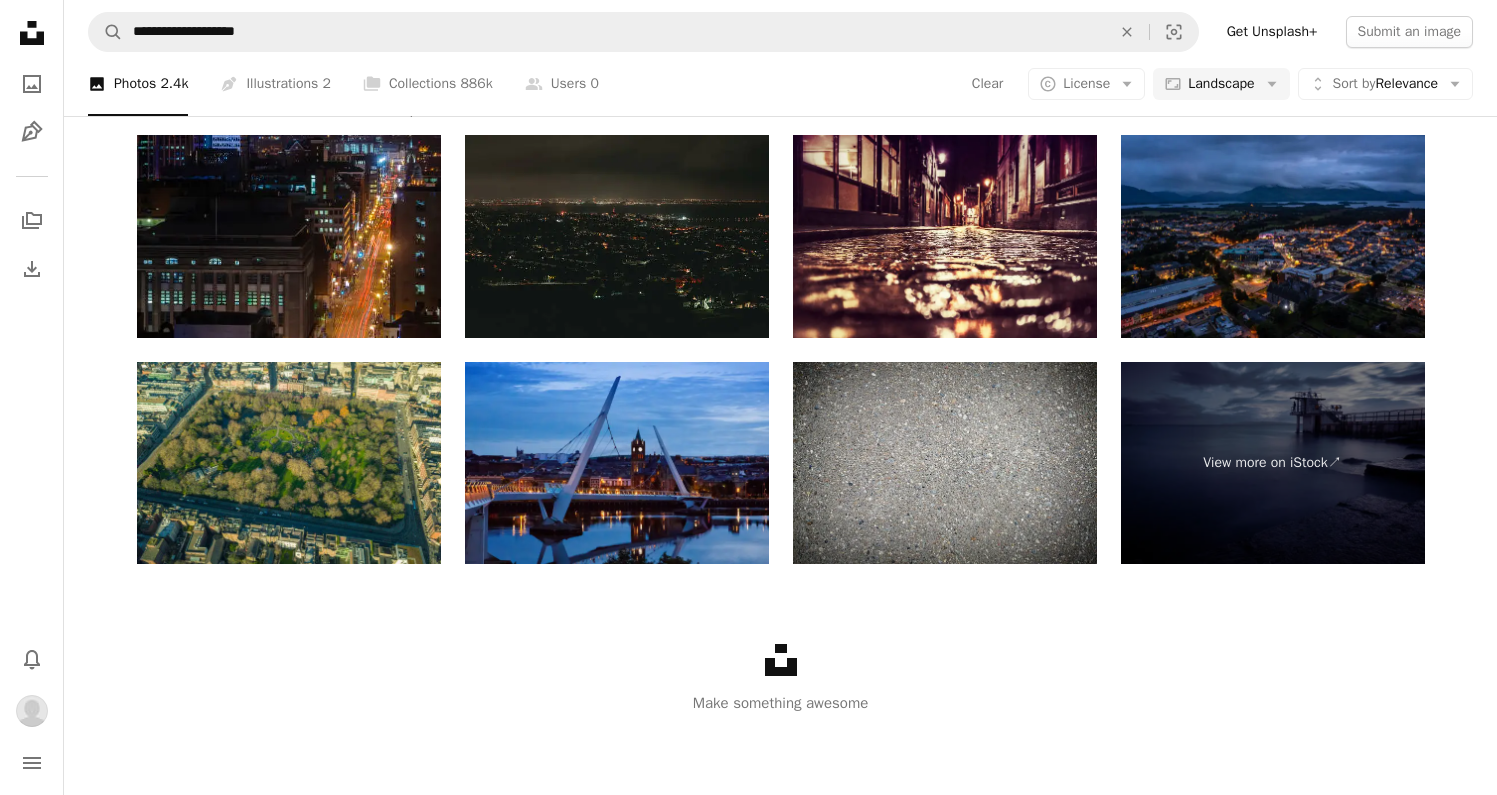 scroll, scrollTop: 1039, scrollLeft: 0, axis: vertical 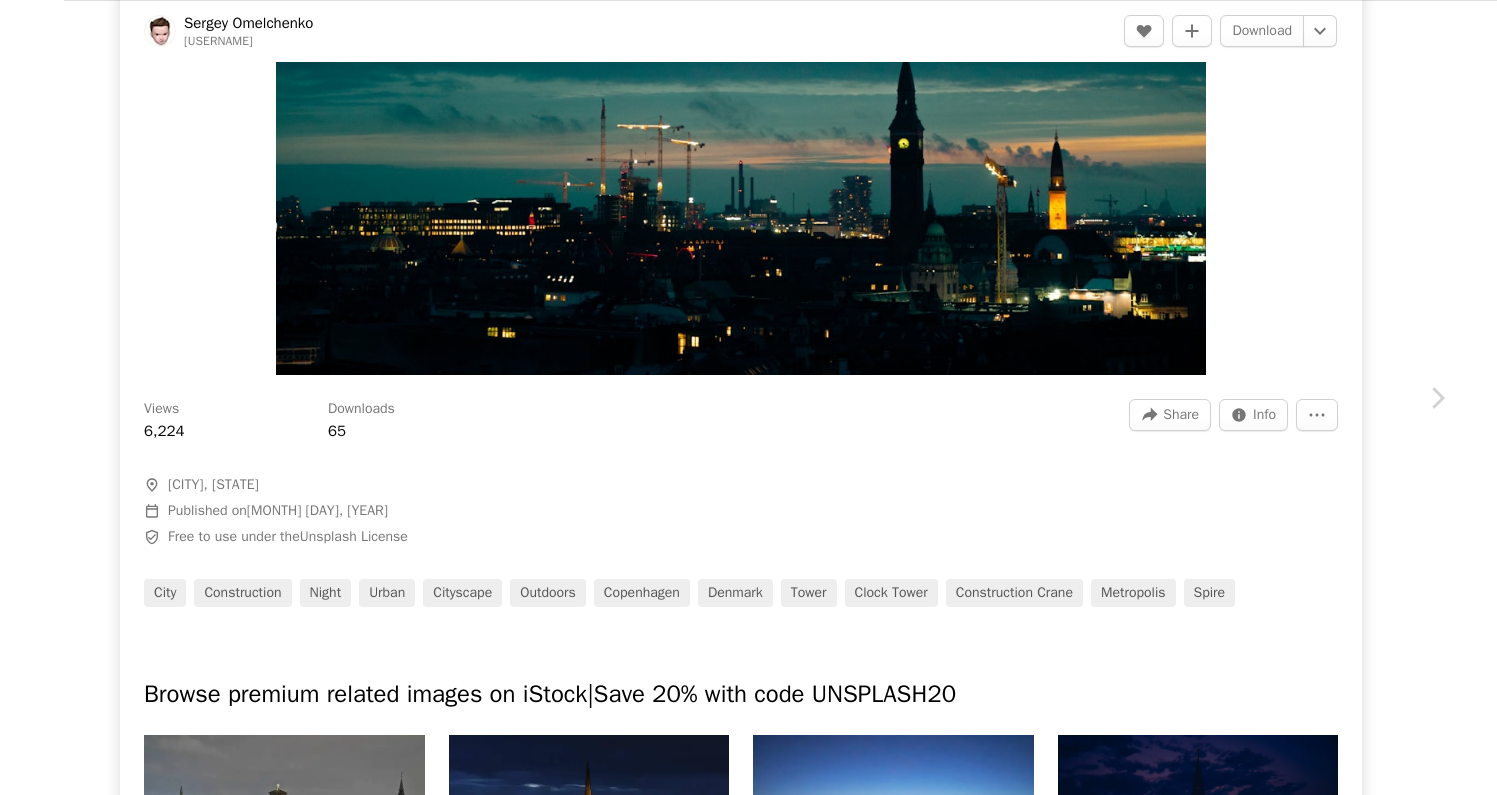 click on "Chevron left" at bounding box center [60, 398] 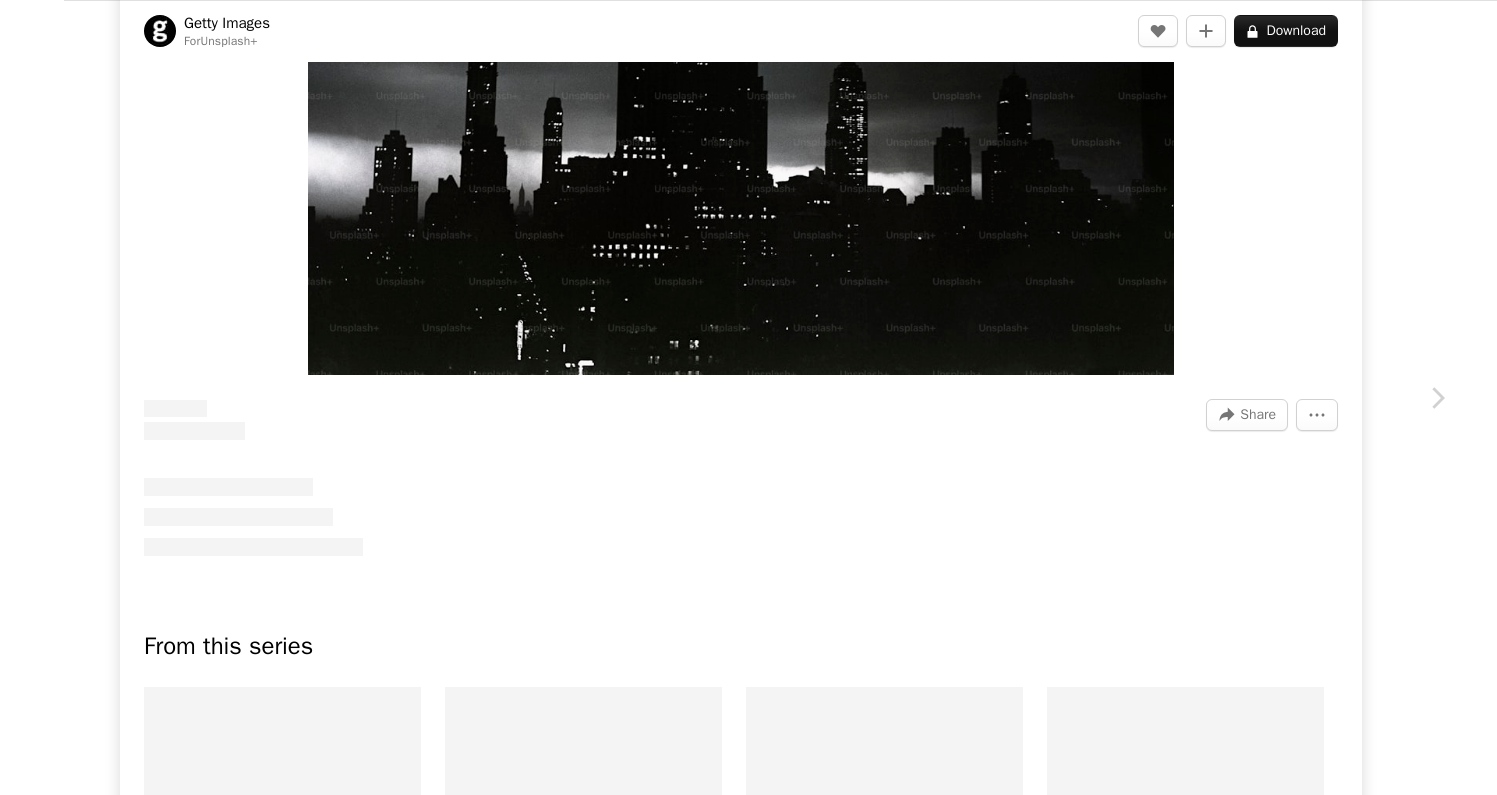 scroll, scrollTop: 0, scrollLeft: 0, axis: both 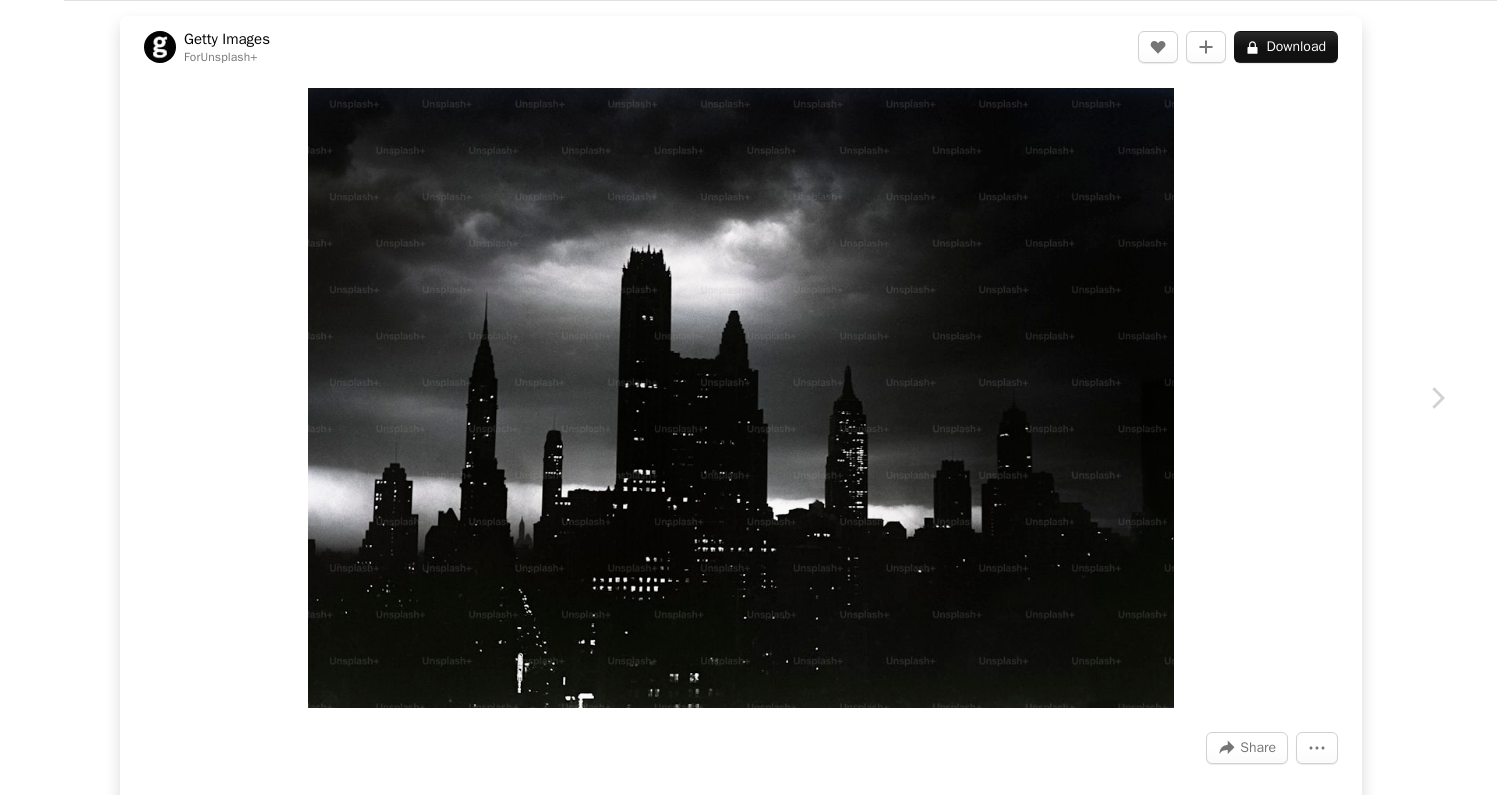 click on "Chevron left" at bounding box center (60, 398) 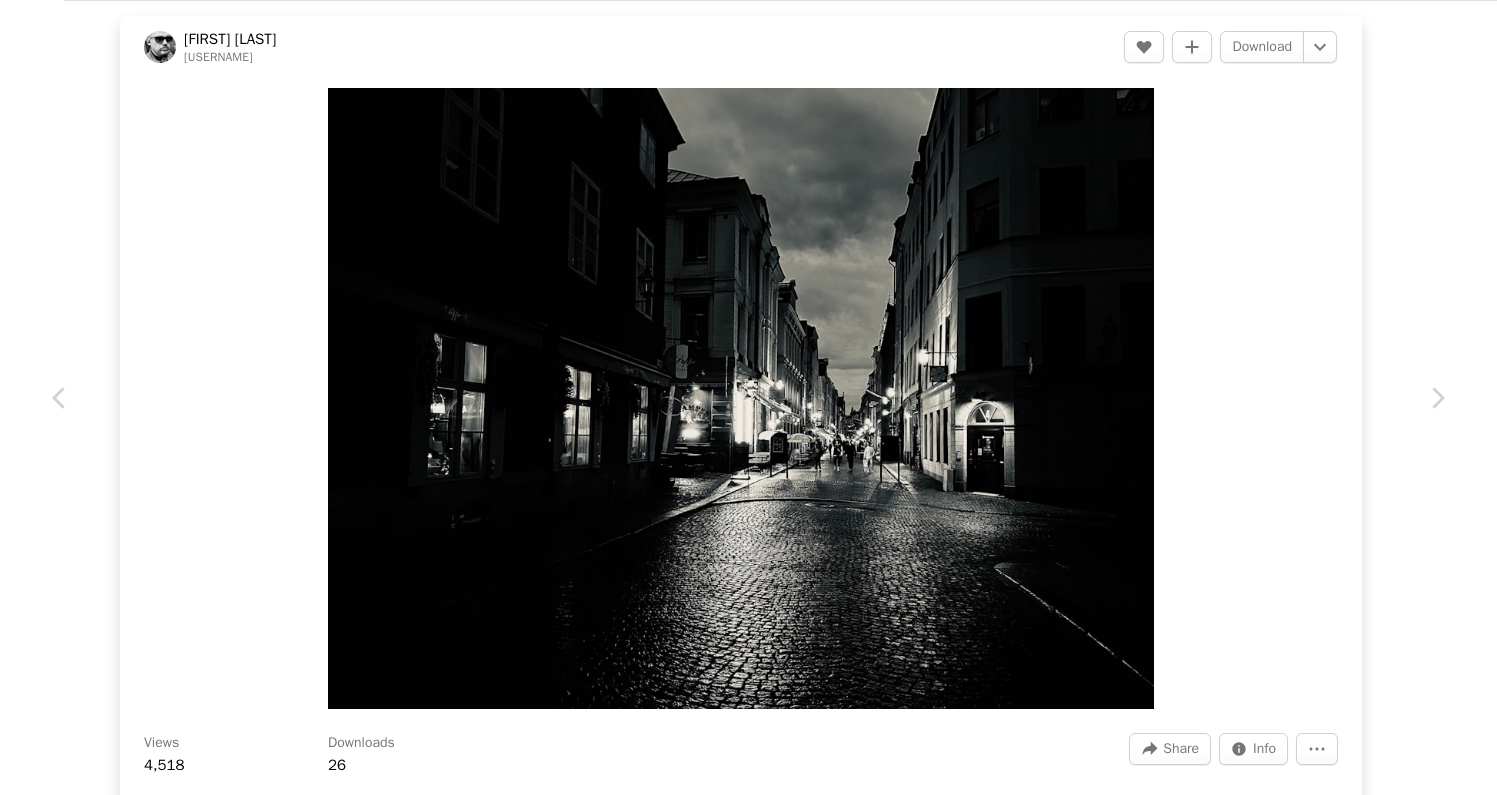 click on "An X shape Chevron left Chevron right [FIRST] [LAST] [USERNAME] A heart A plus sign Download Chevron down Zoom in Views 4,518 Downloads 26 A forward-right arrow Share Info icon Info More Actions Late night hours after a rain in the middle of the city A map marker [DISTRICT], [BOROUGH], [CITY], [COUNTRY] Calendar outlined Published on  [MONTH] [DAY], [YEAR] Camera Apple, iPhone 14 Safety Free to use under the  Unsplash License night city [CITY] building city human road street train urban cityscape path [COUNTRY] town neighborhood railway sidewalk alley rail pavement Browse premium related images on iStock  |  Save 20% with code UNSPLASH20 View more on iStock  ↗ Related images A heart A plus sign [FIRST] [LAST] Available for hire A checkmark inside of a circle Arrow pointing down A heart A plus sign [FIRST] [LAST] Arrow pointing down A heart A plus sign [FIRST] [LAST] Available for hire A checkmark inside of a circle Arrow pointing down Plus sign for Unsplash+ A heart A plus sign [COMPANY] For  A lock" at bounding box center (748, 397) 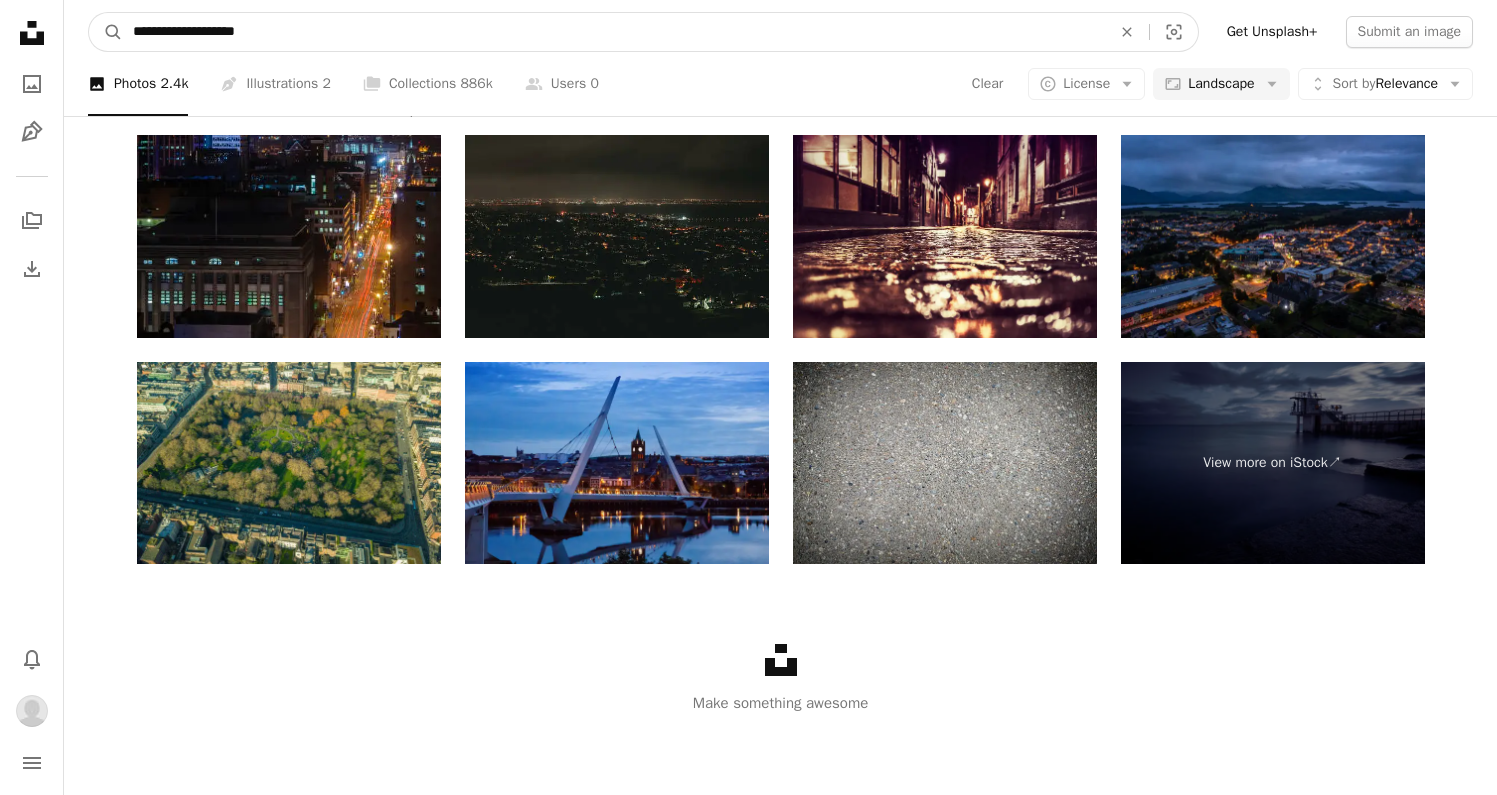 drag, startPoint x: 262, startPoint y: 19, endPoint x: 185, endPoint y: 27, distance: 77.41447 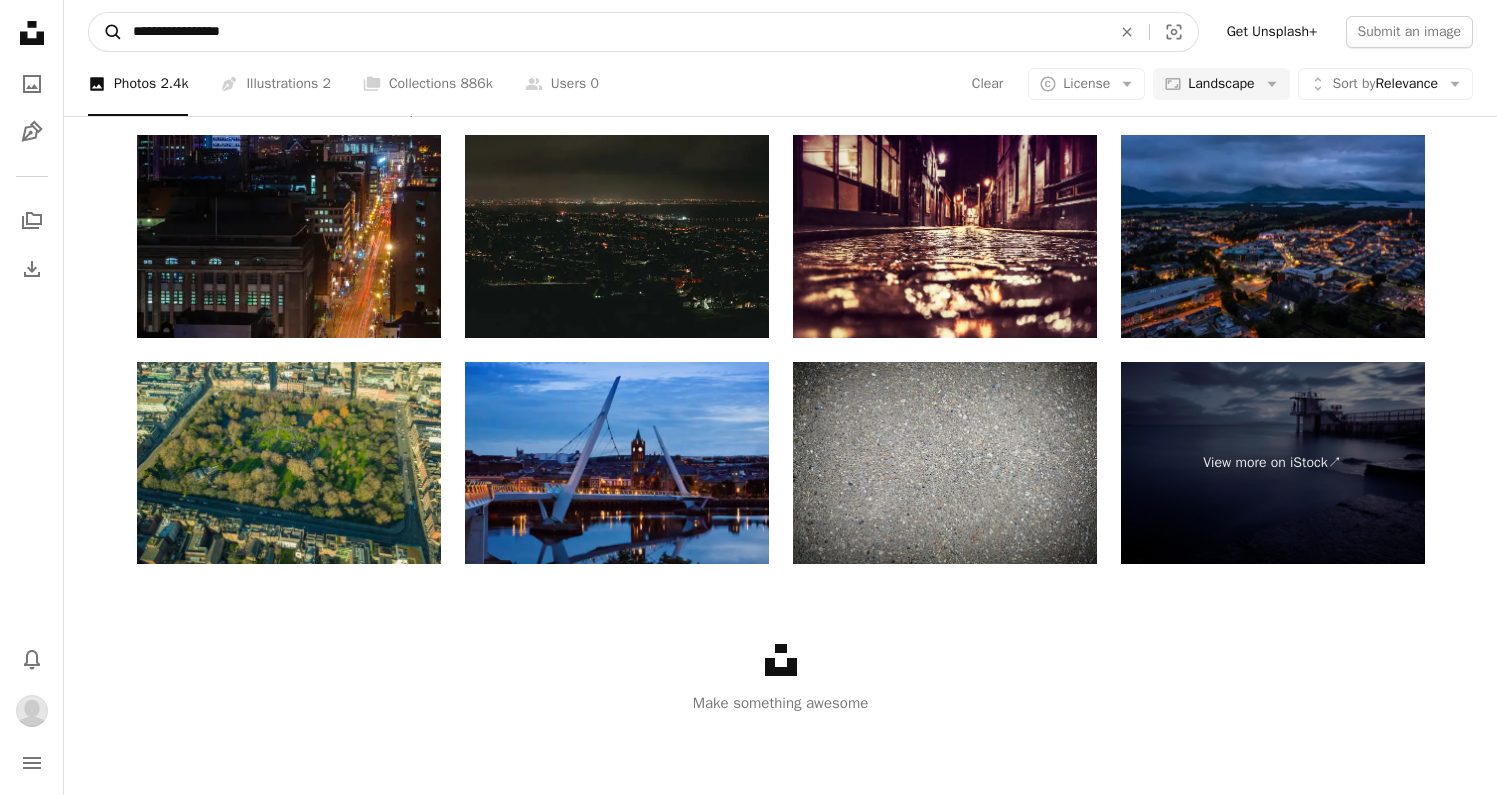 drag, startPoint x: 170, startPoint y: 32, endPoint x: 109, endPoint y: 39, distance: 61.400326 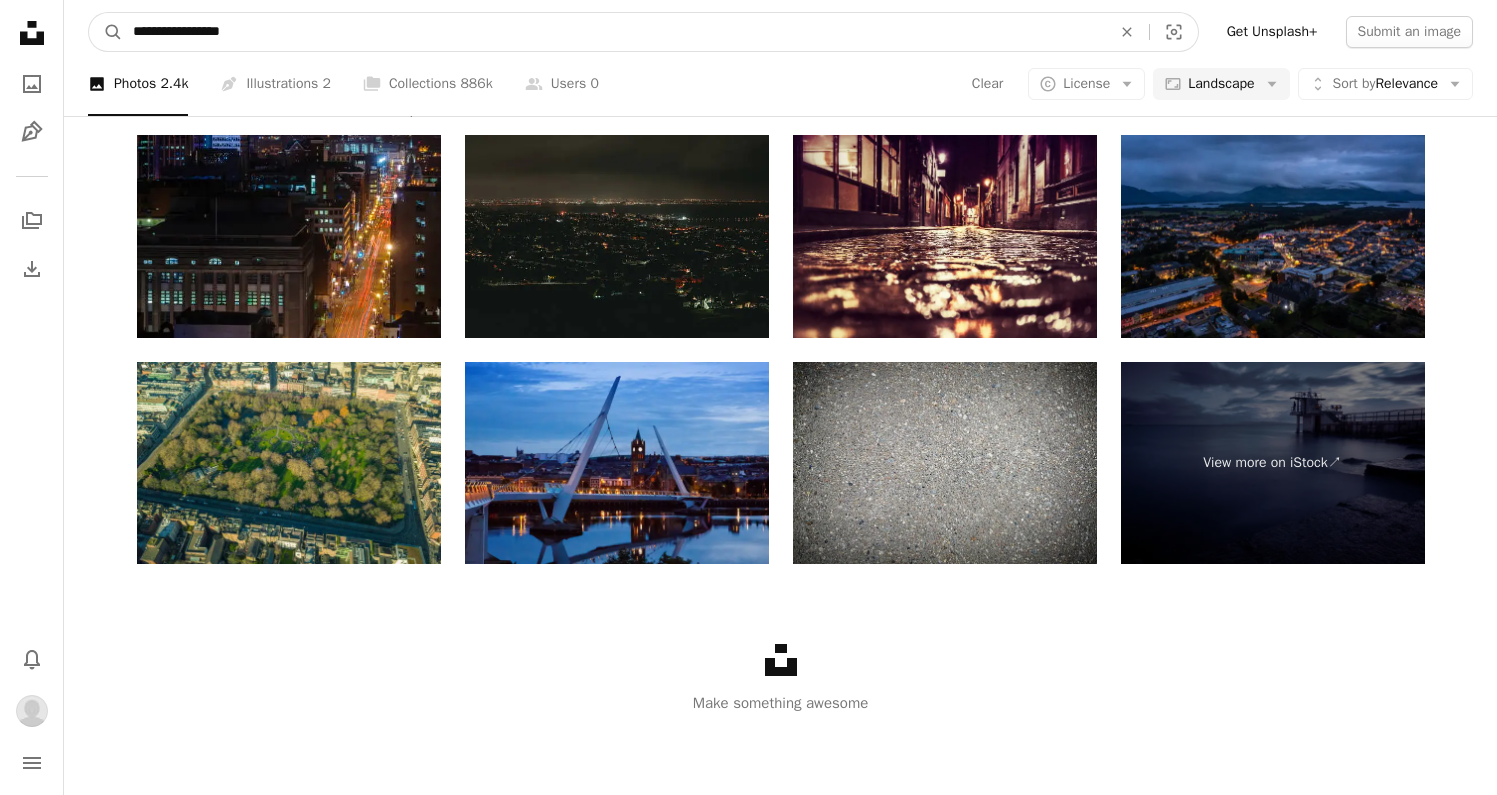 drag, startPoint x: 192, startPoint y: 30, endPoint x: 0, endPoint y: 14, distance: 192.66551 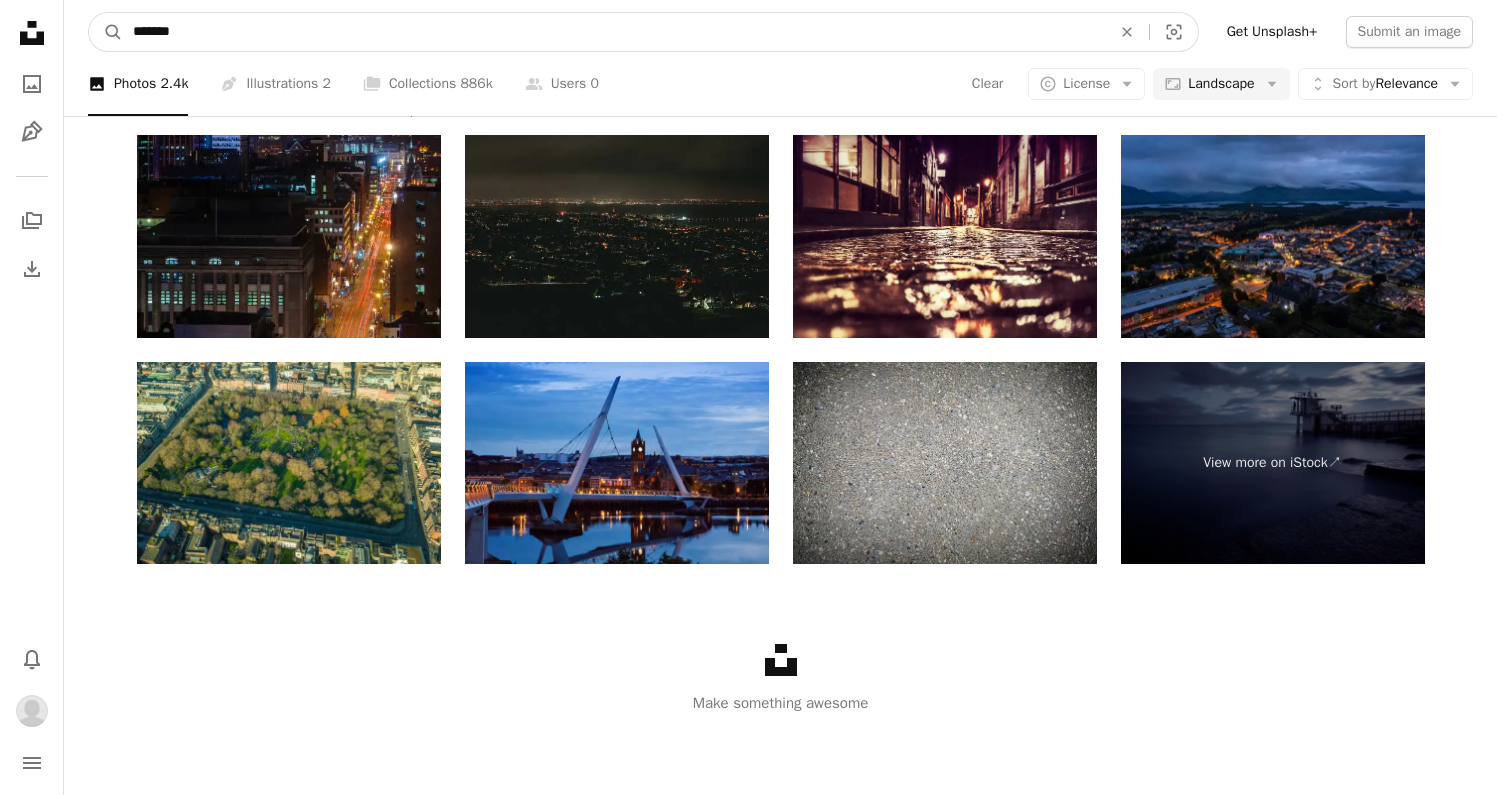 click on "*******" at bounding box center (614, 32) 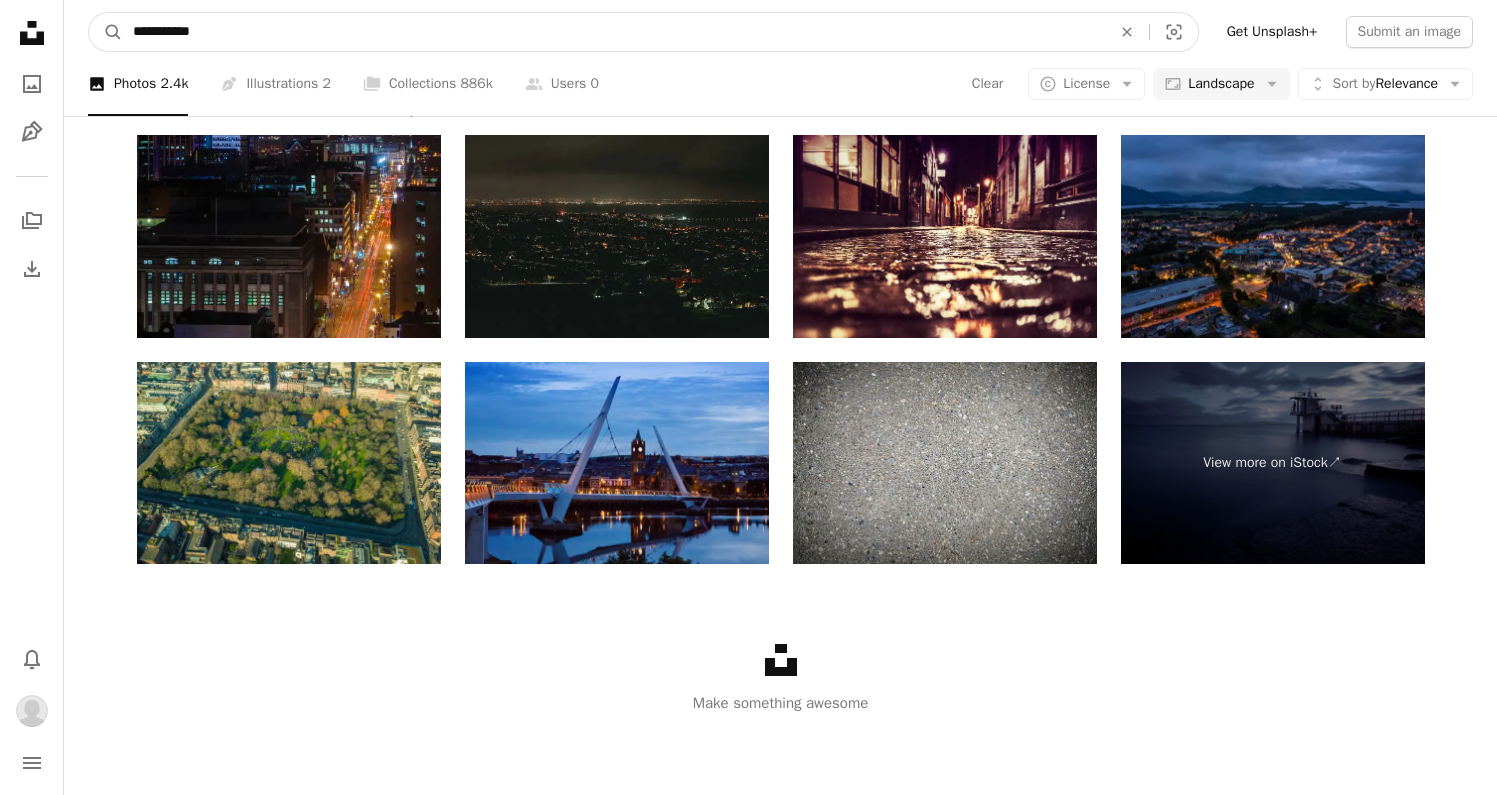 type on "**********" 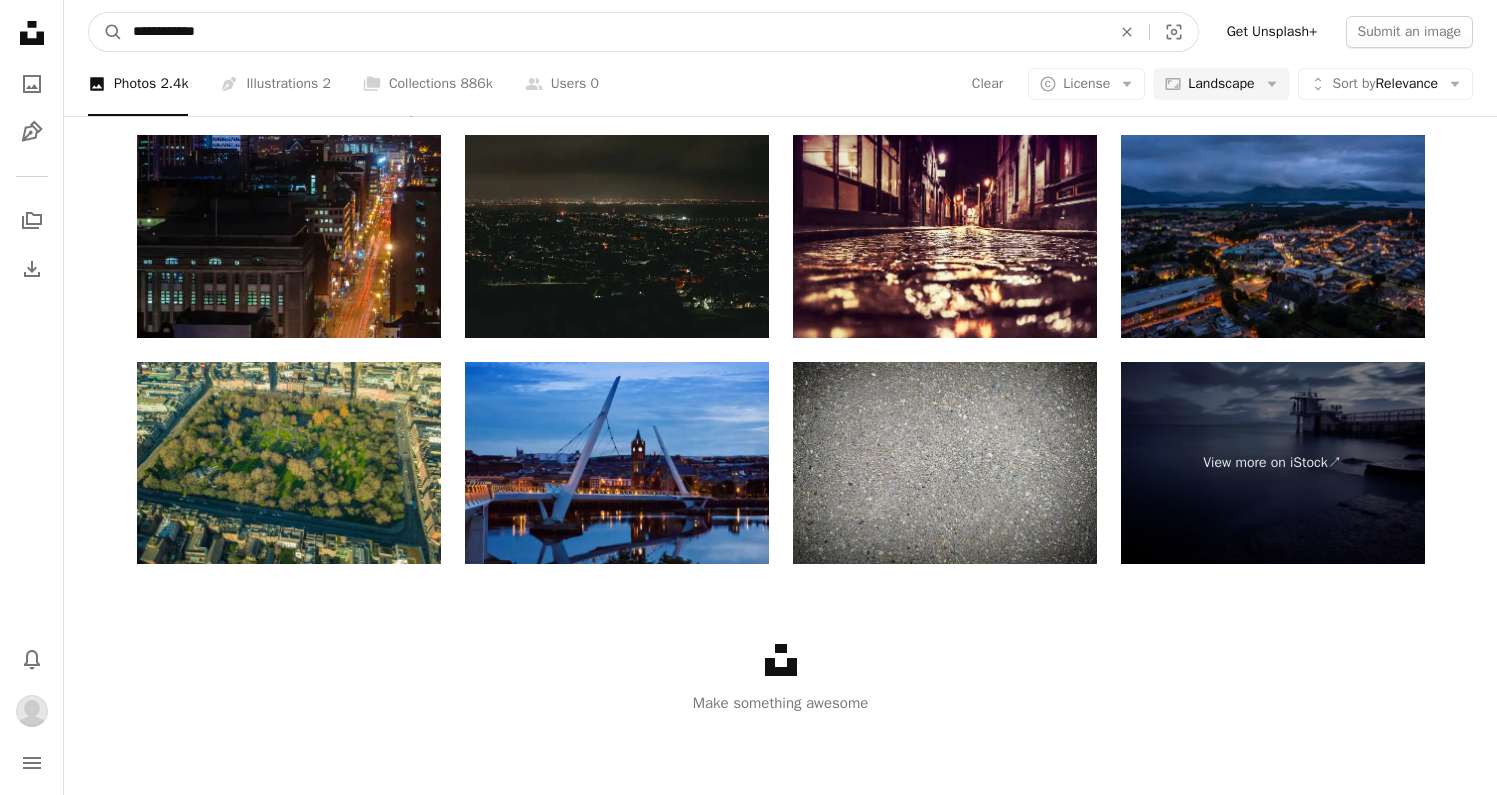 click on "A magnifying glass" at bounding box center (106, 32) 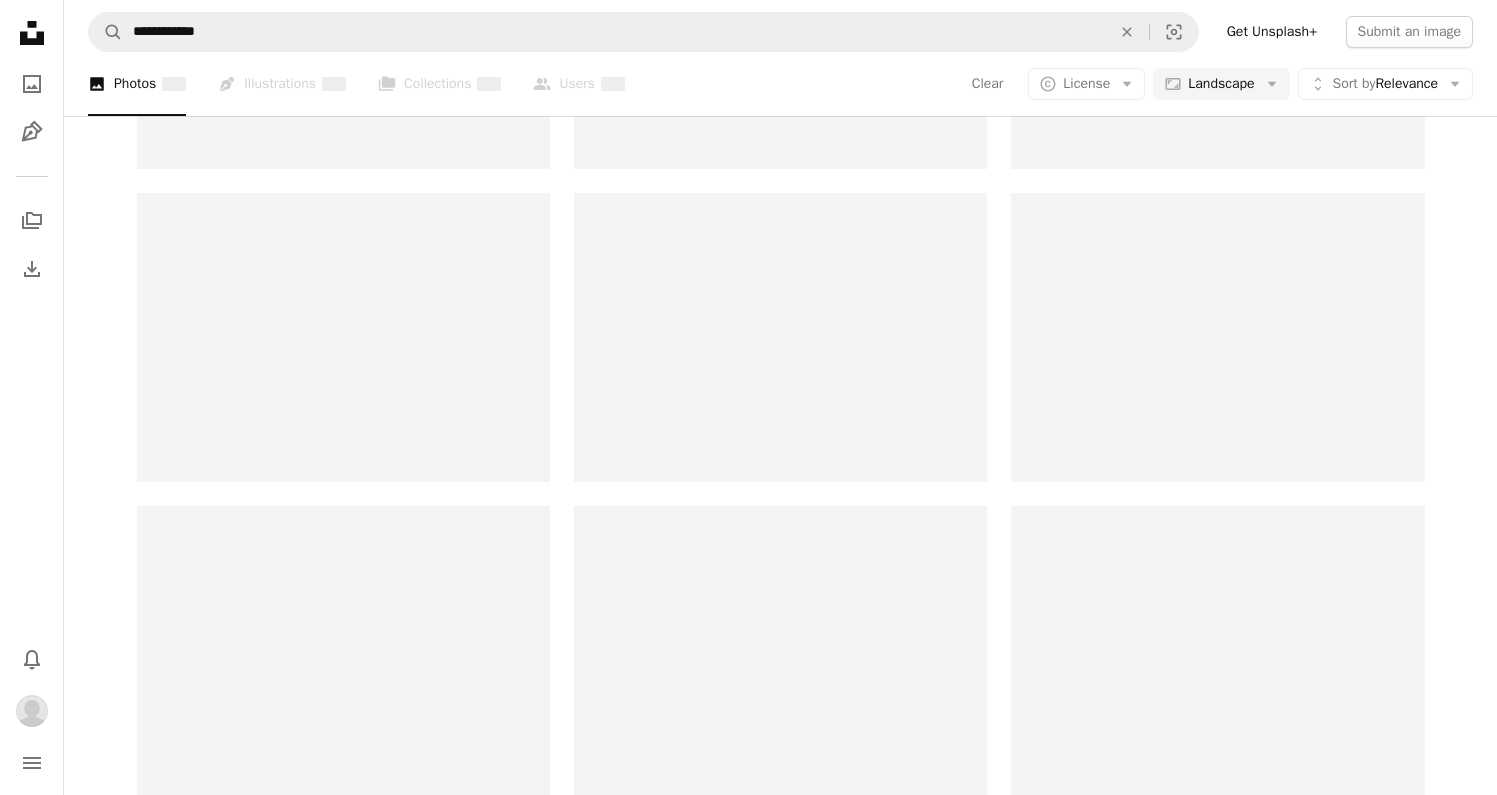 scroll, scrollTop: 0, scrollLeft: 0, axis: both 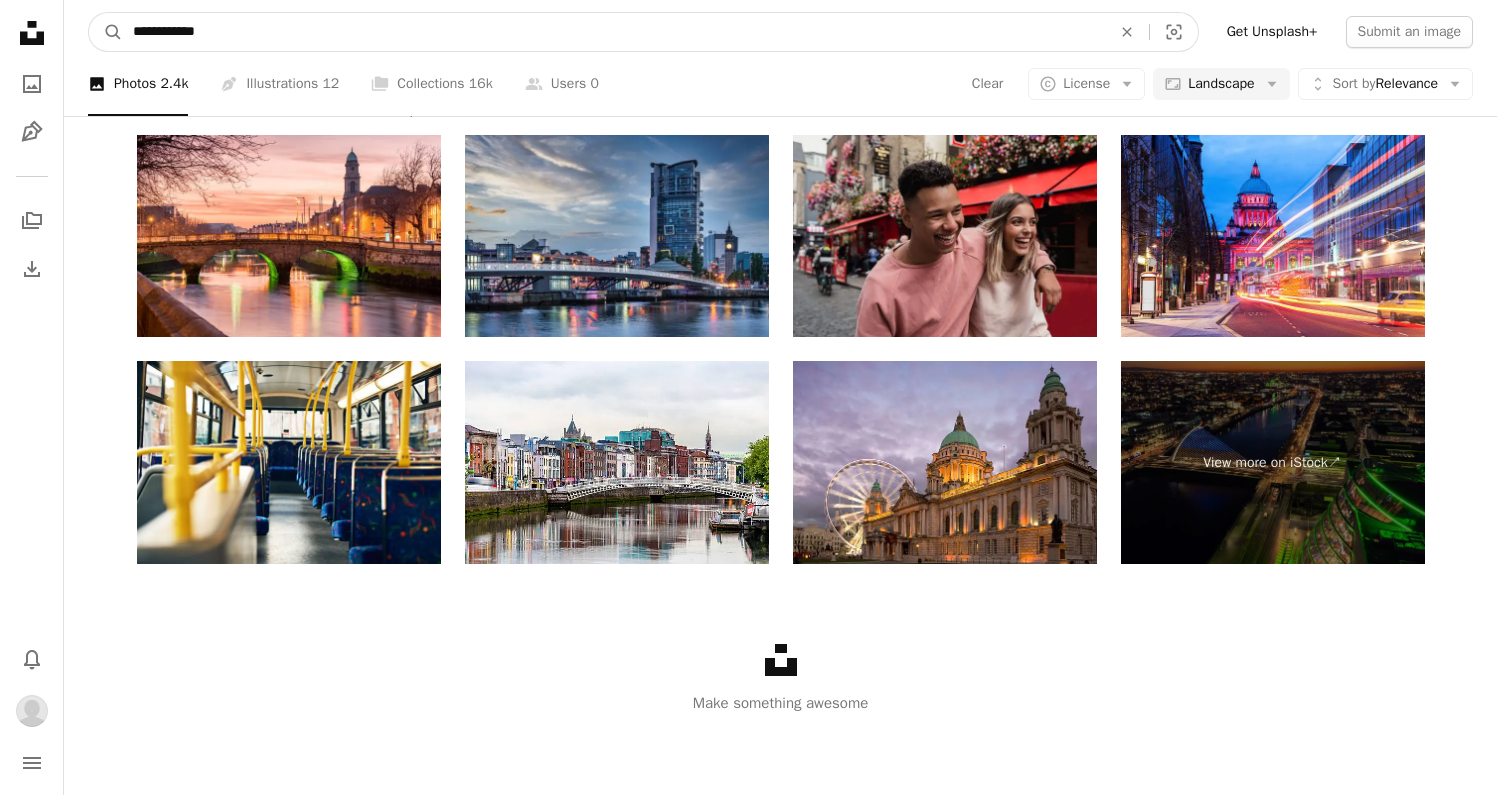 click on "**********" at bounding box center [614, 32] 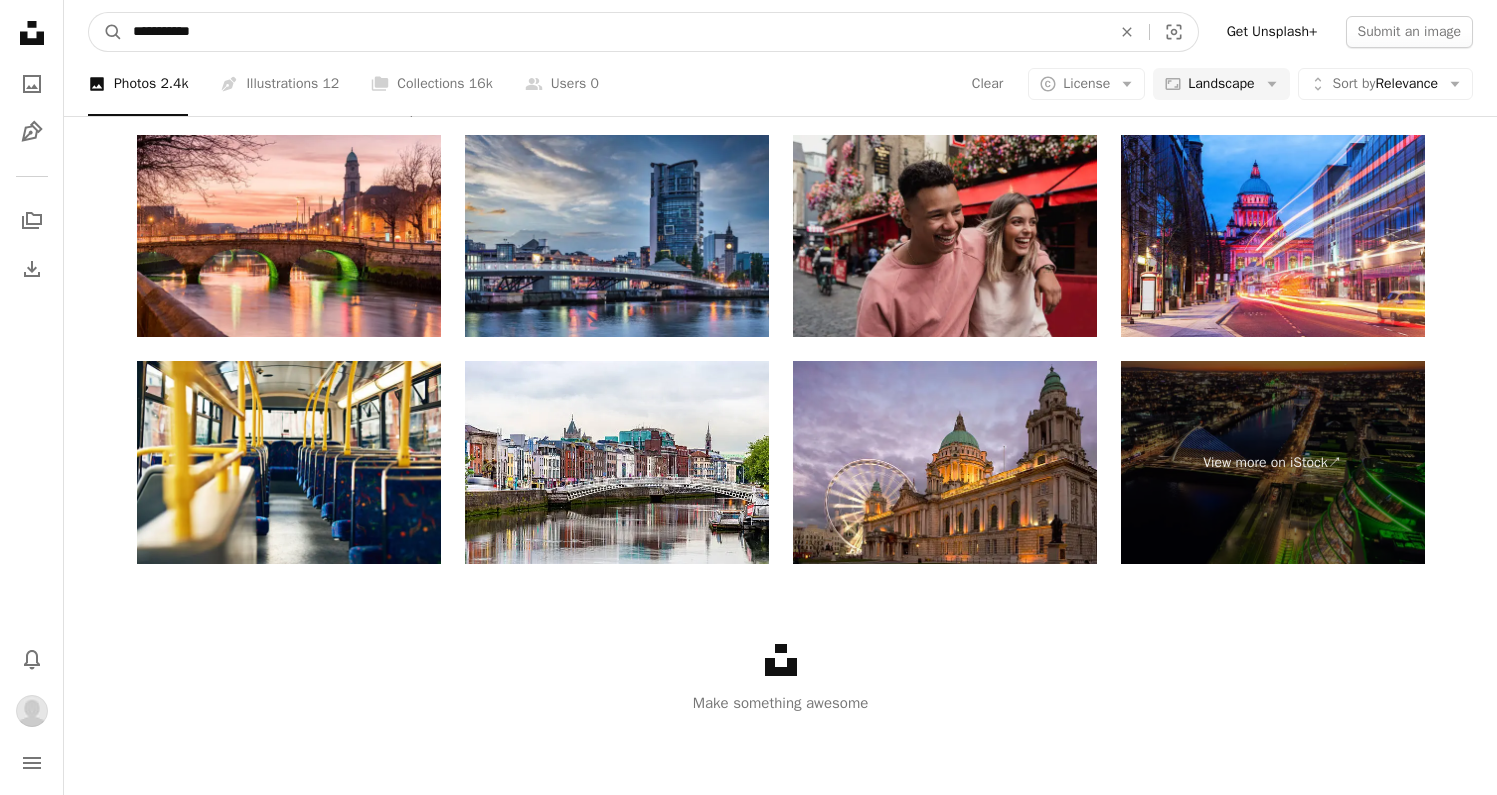 type on "**********" 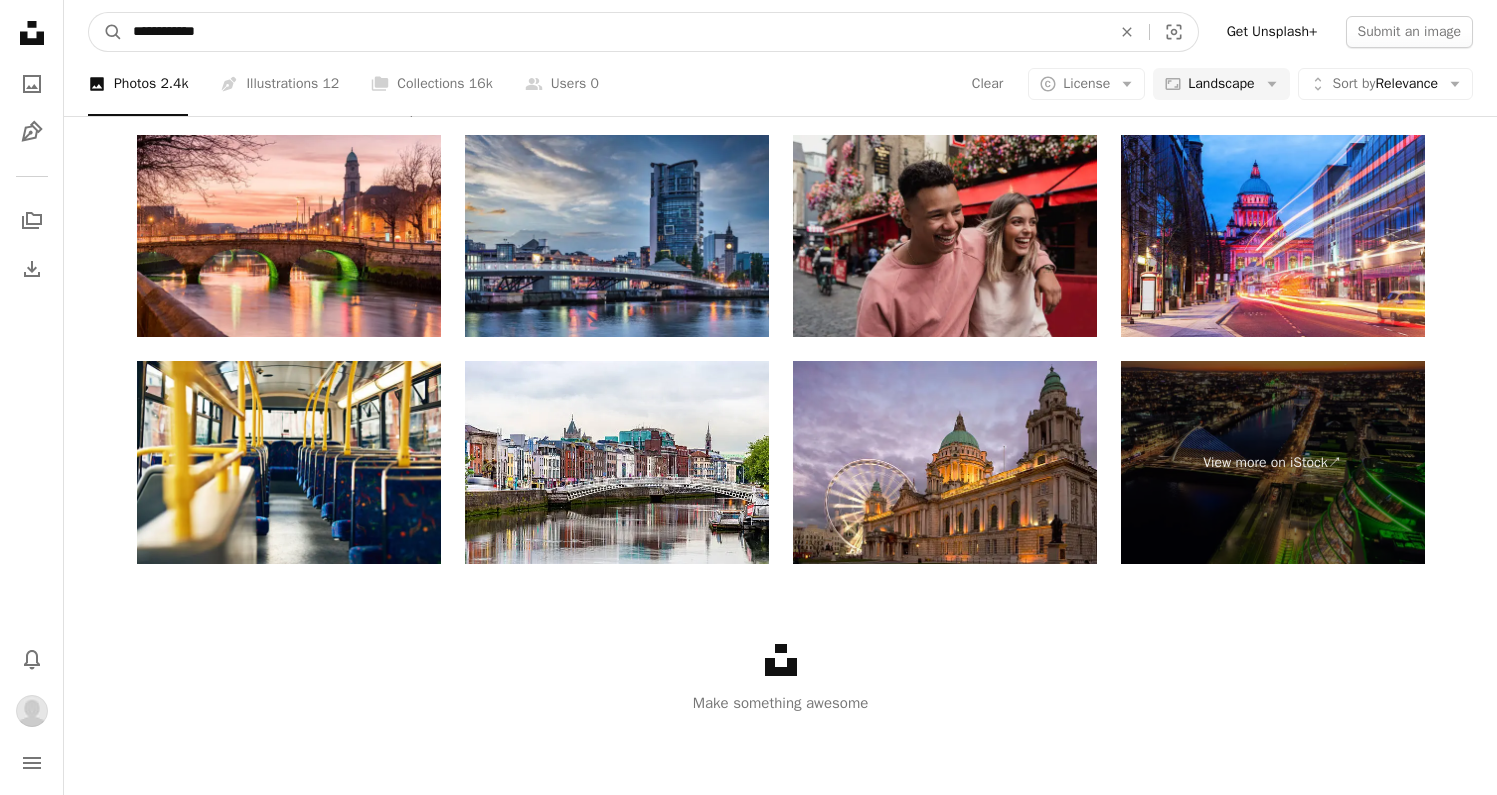 click on "A magnifying glass" at bounding box center [106, 32] 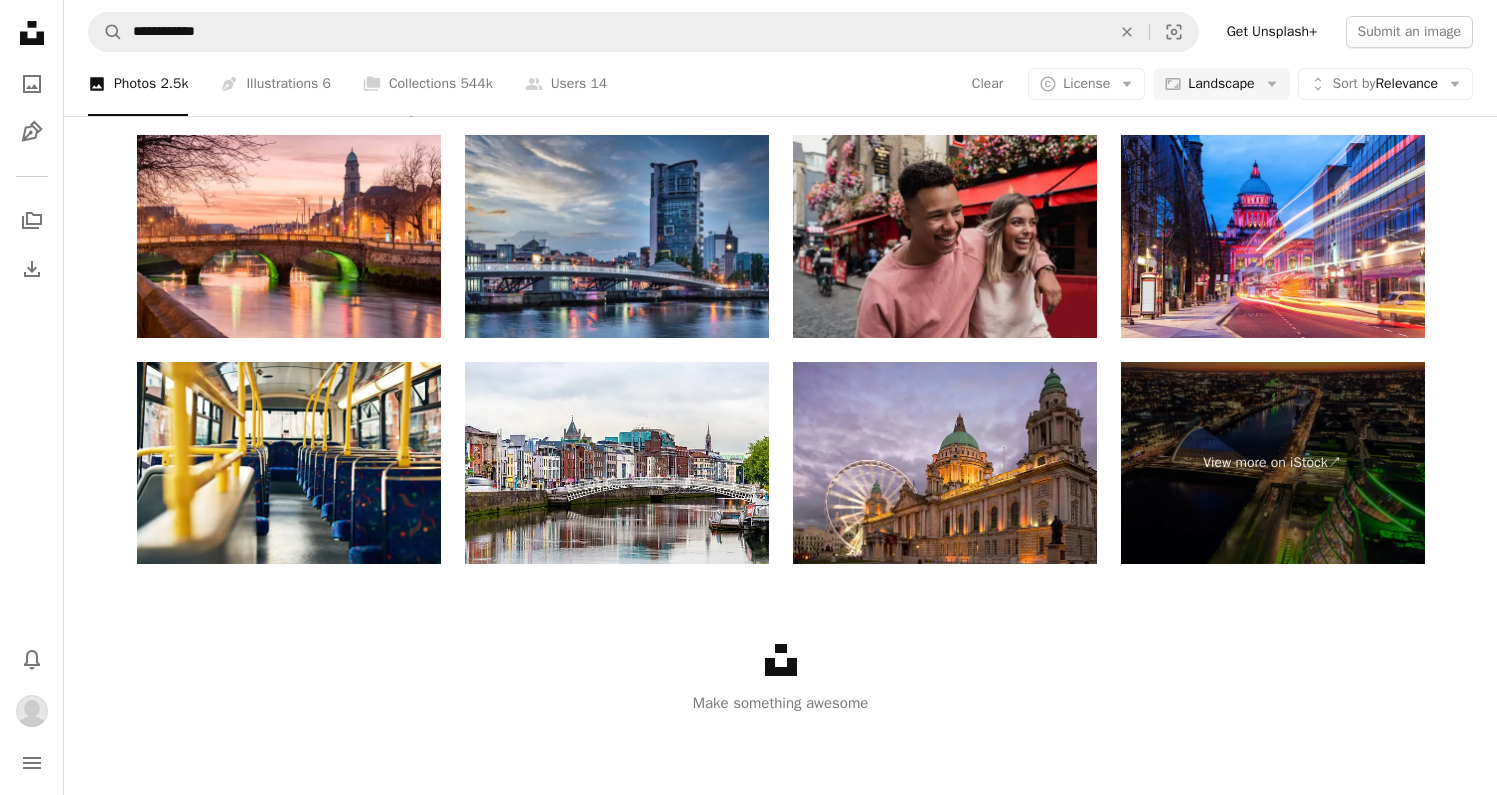 scroll, scrollTop: 791, scrollLeft: 0, axis: vertical 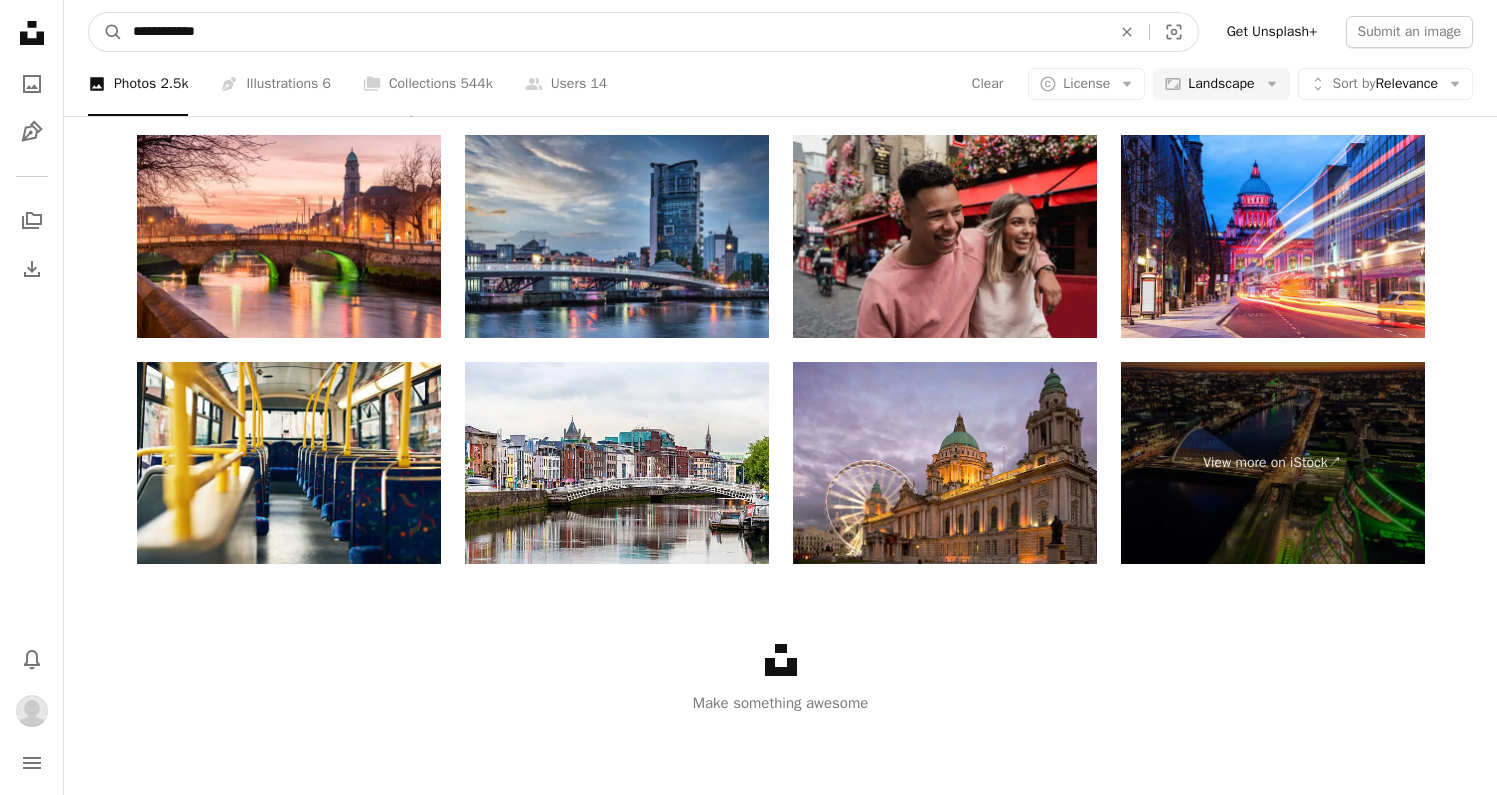 click on "**********" at bounding box center [614, 32] 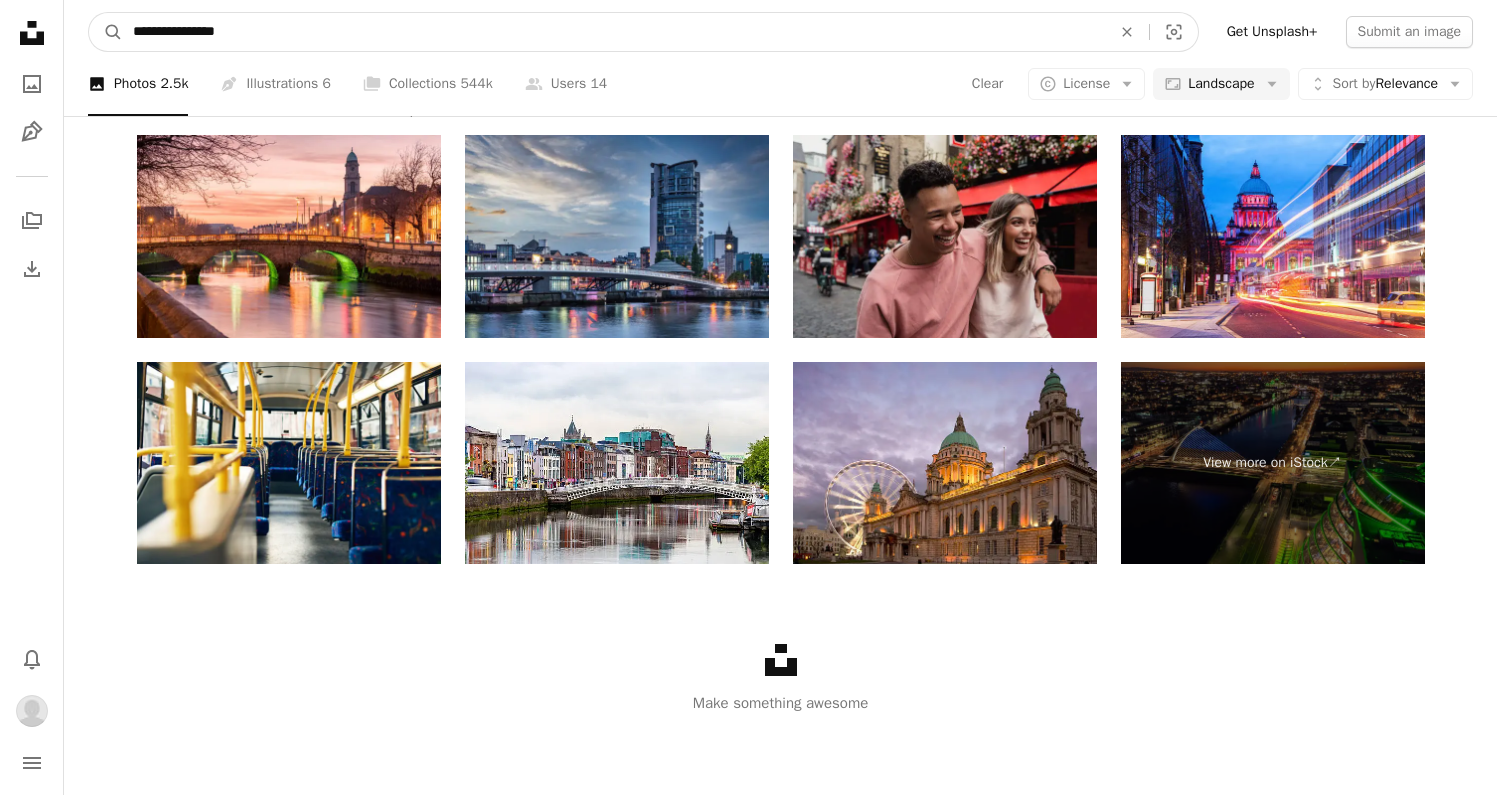 type on "**********" 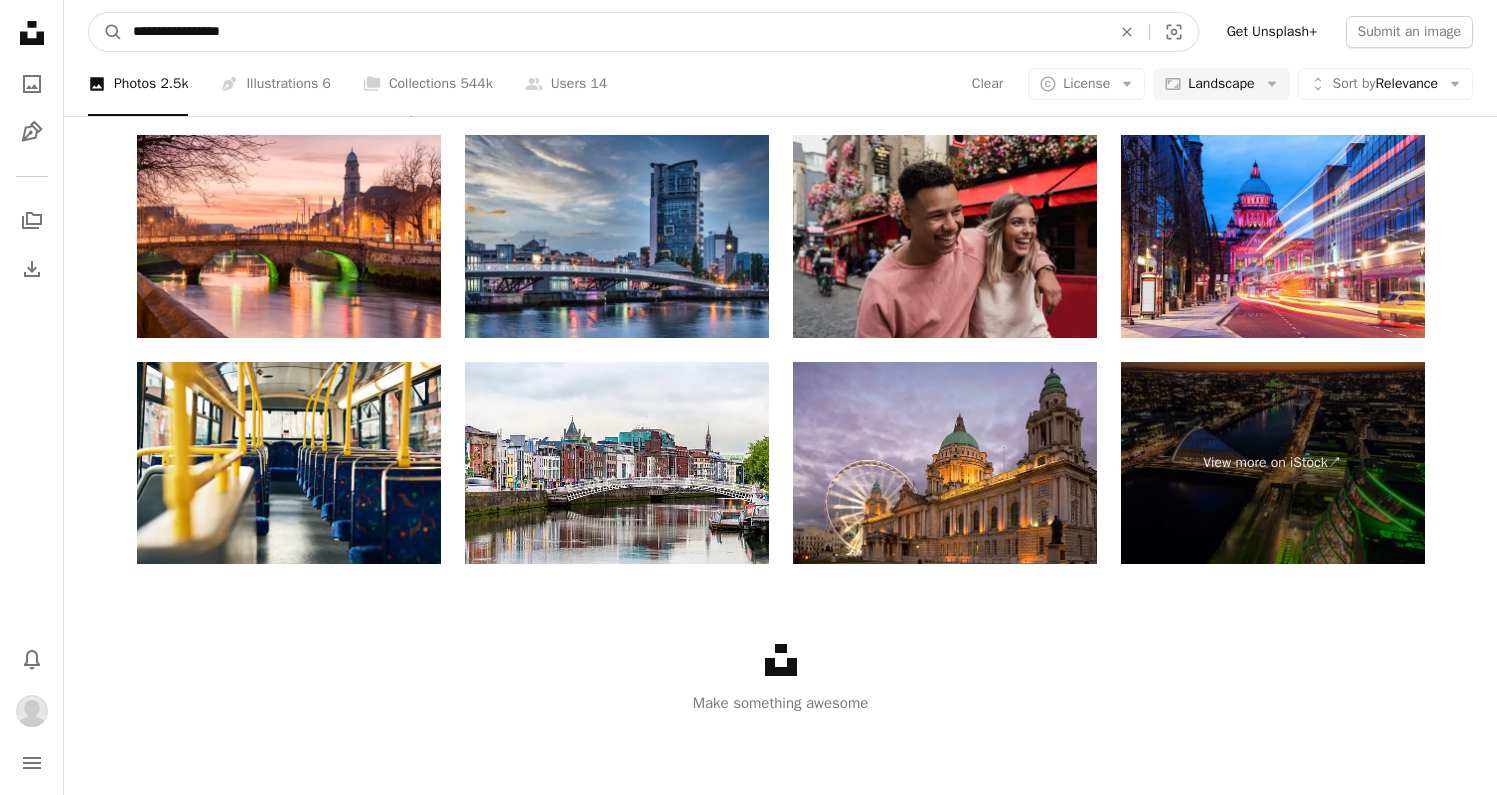 click on "A magnifying glass" at bounding box center [106, 32] 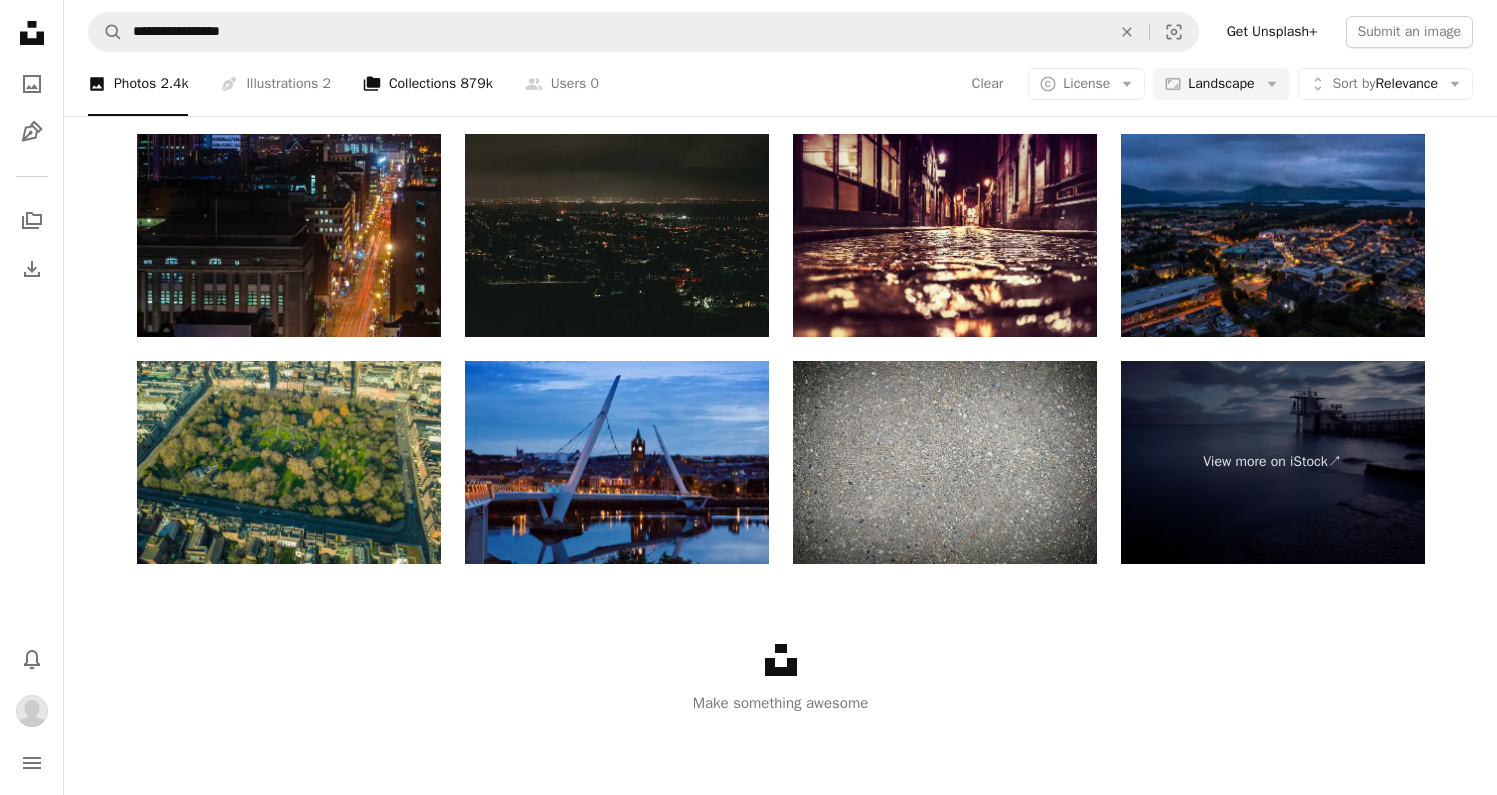 scroll, scrollTop: 595, scrollLeft: 0, axis: vertical 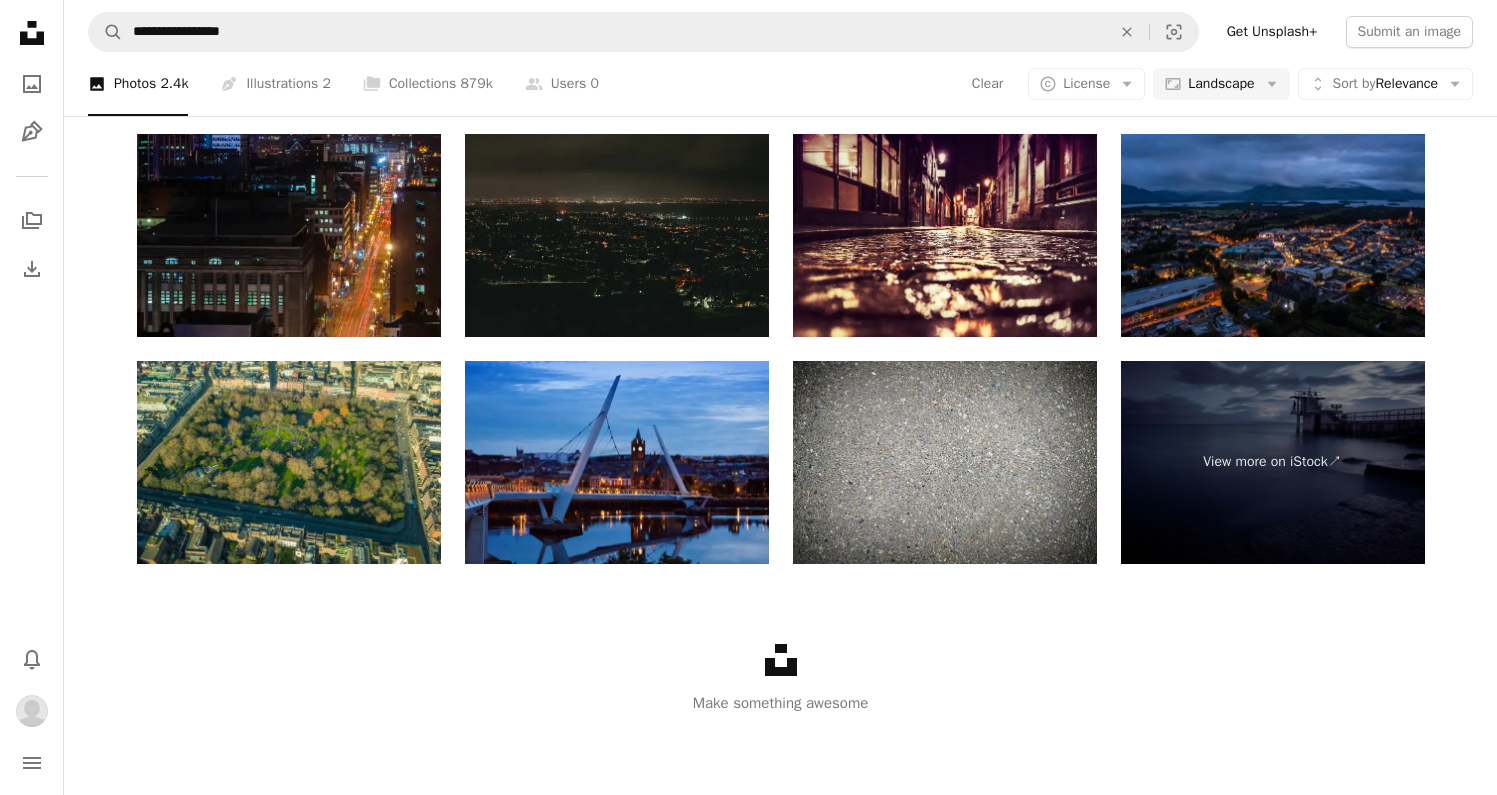 click at bounding box center [343, -2324] 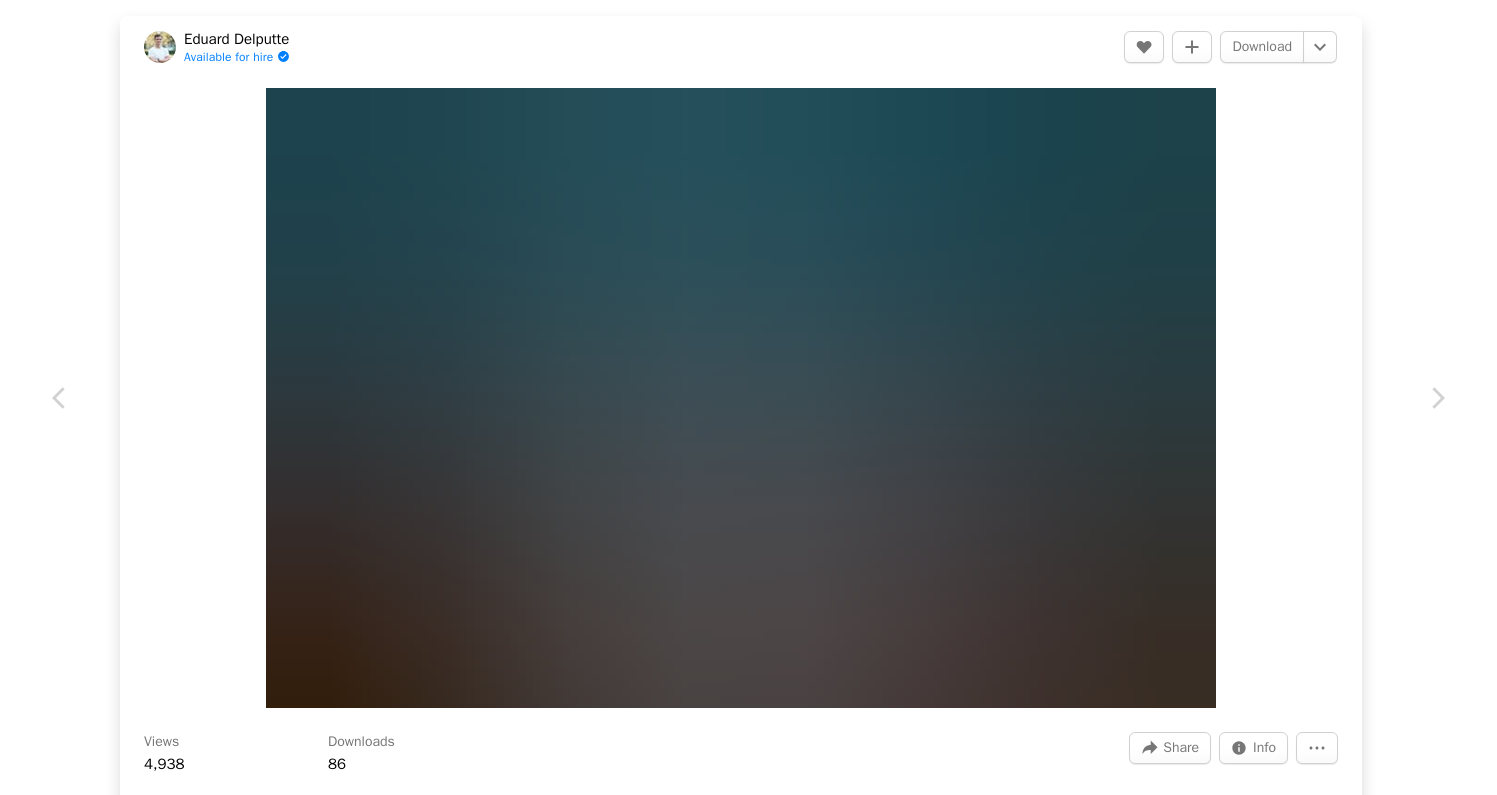 scroll, scrollTop: 661, scrollLeft: 0, axis: vertical 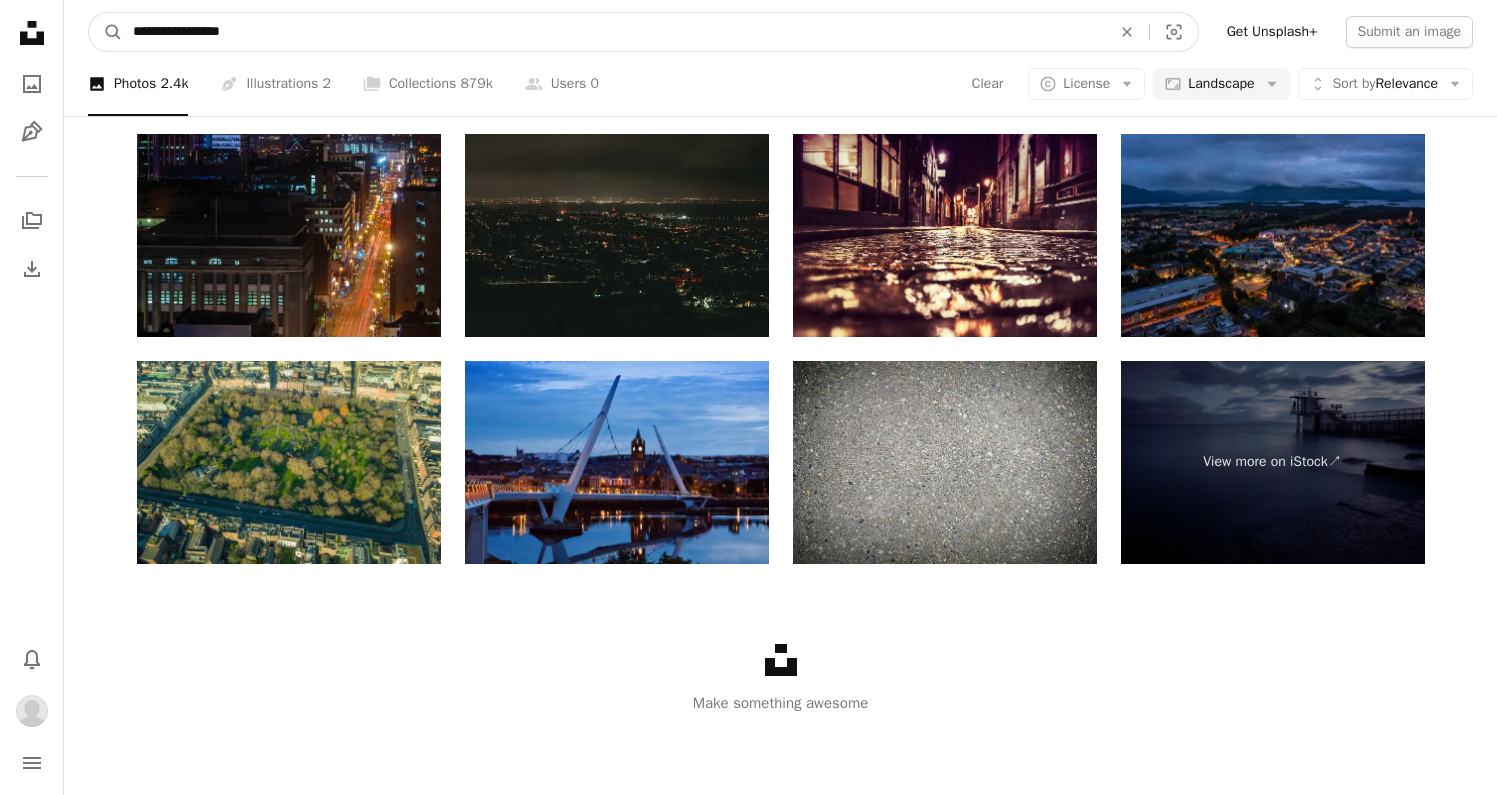 click on "**********" at bounding box center [614, 32] 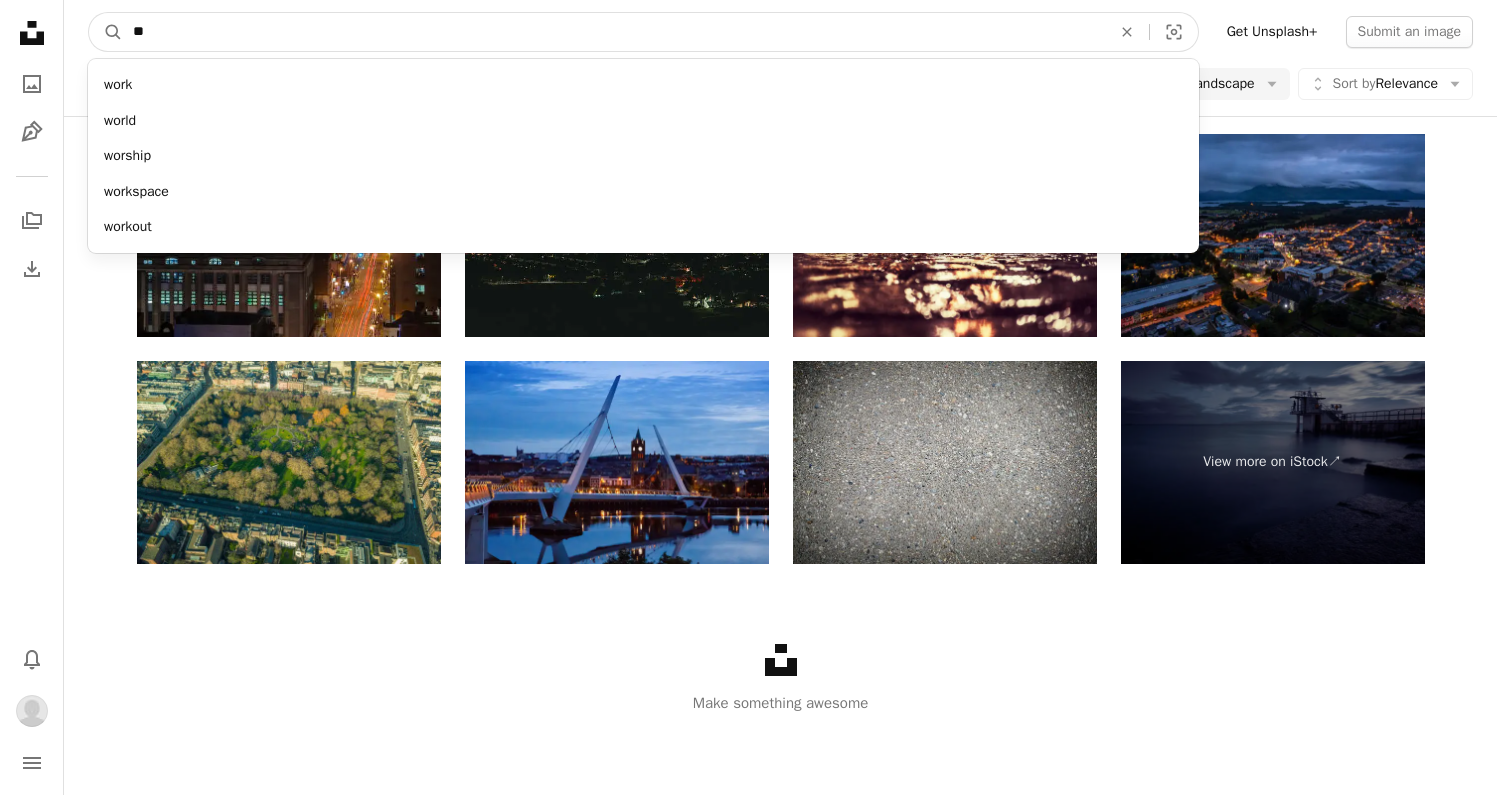 type on "*" 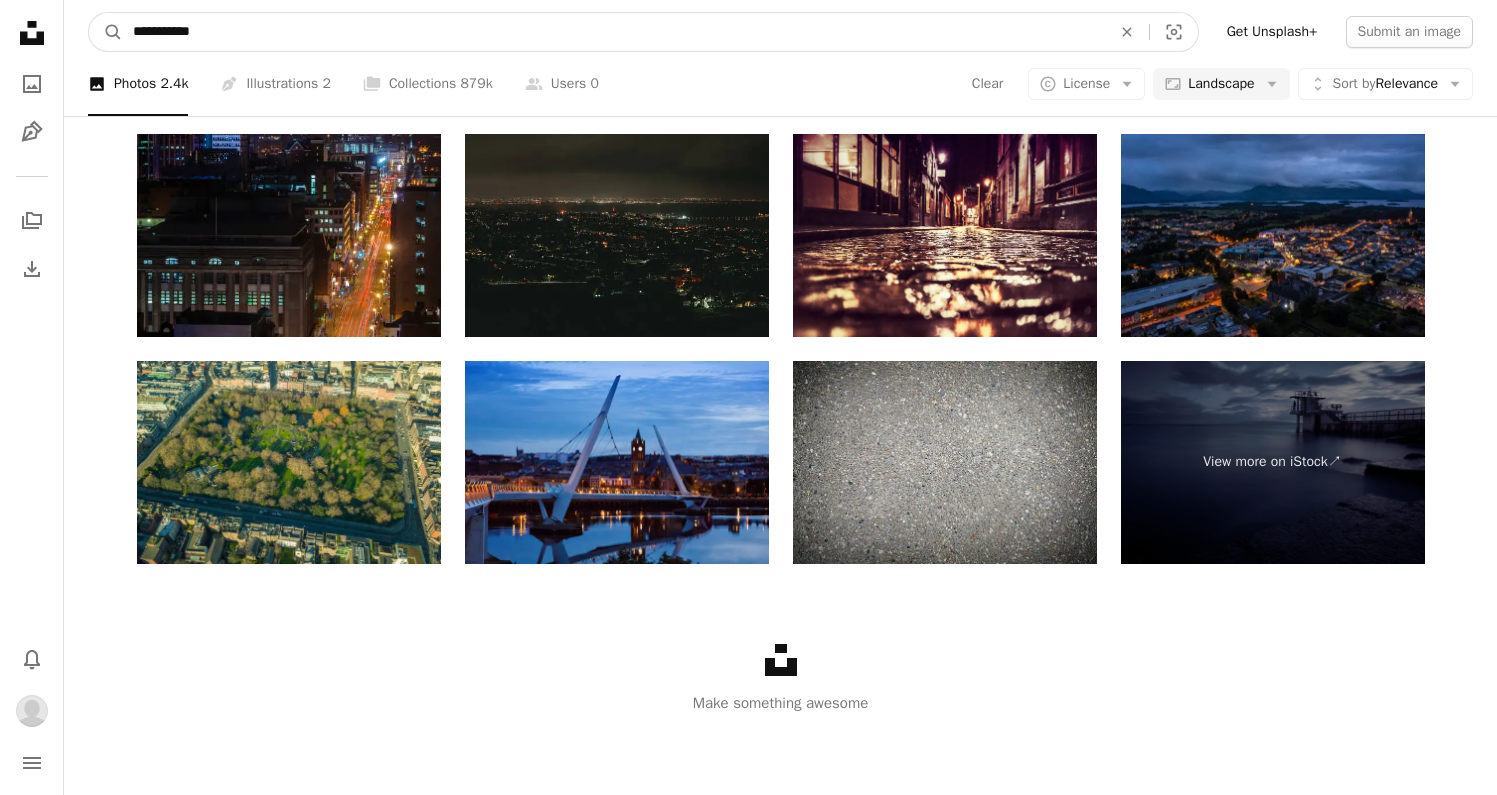 type on "**********" 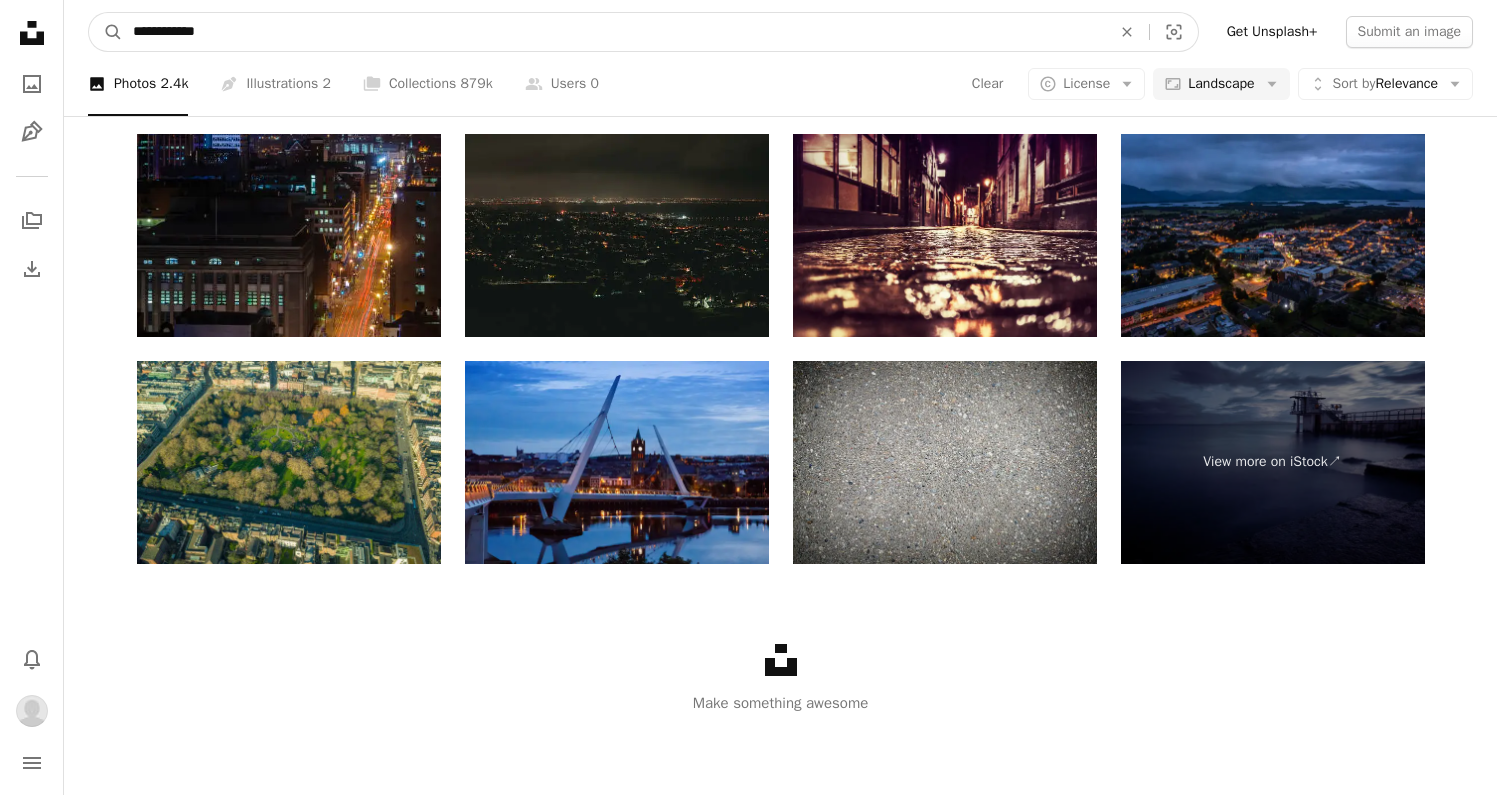 click on "A magnifying glass" at bounding box center [106, 32] 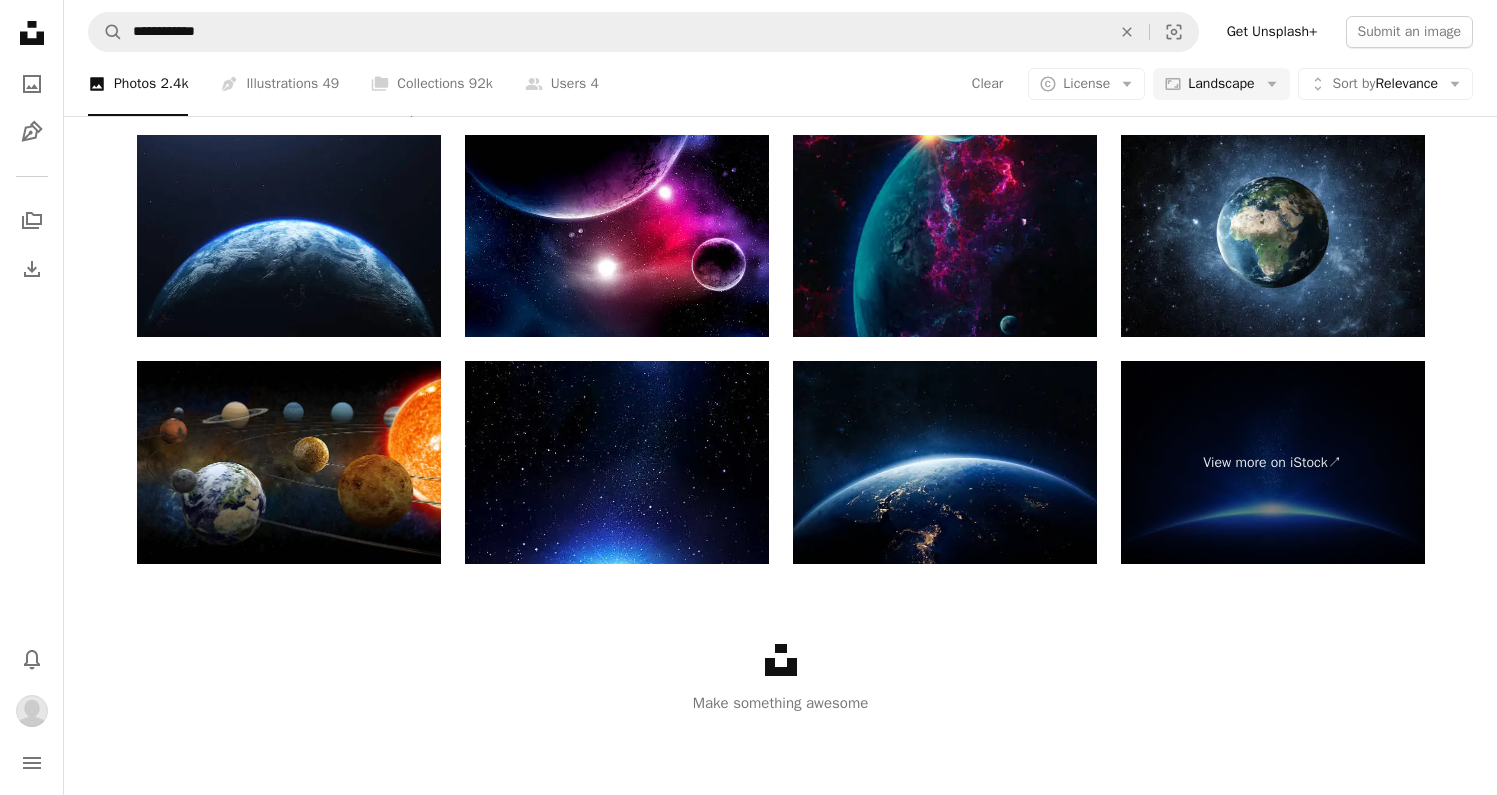 scroll, scrollTop: 2511, scrollLeft: 0, axis: vertical 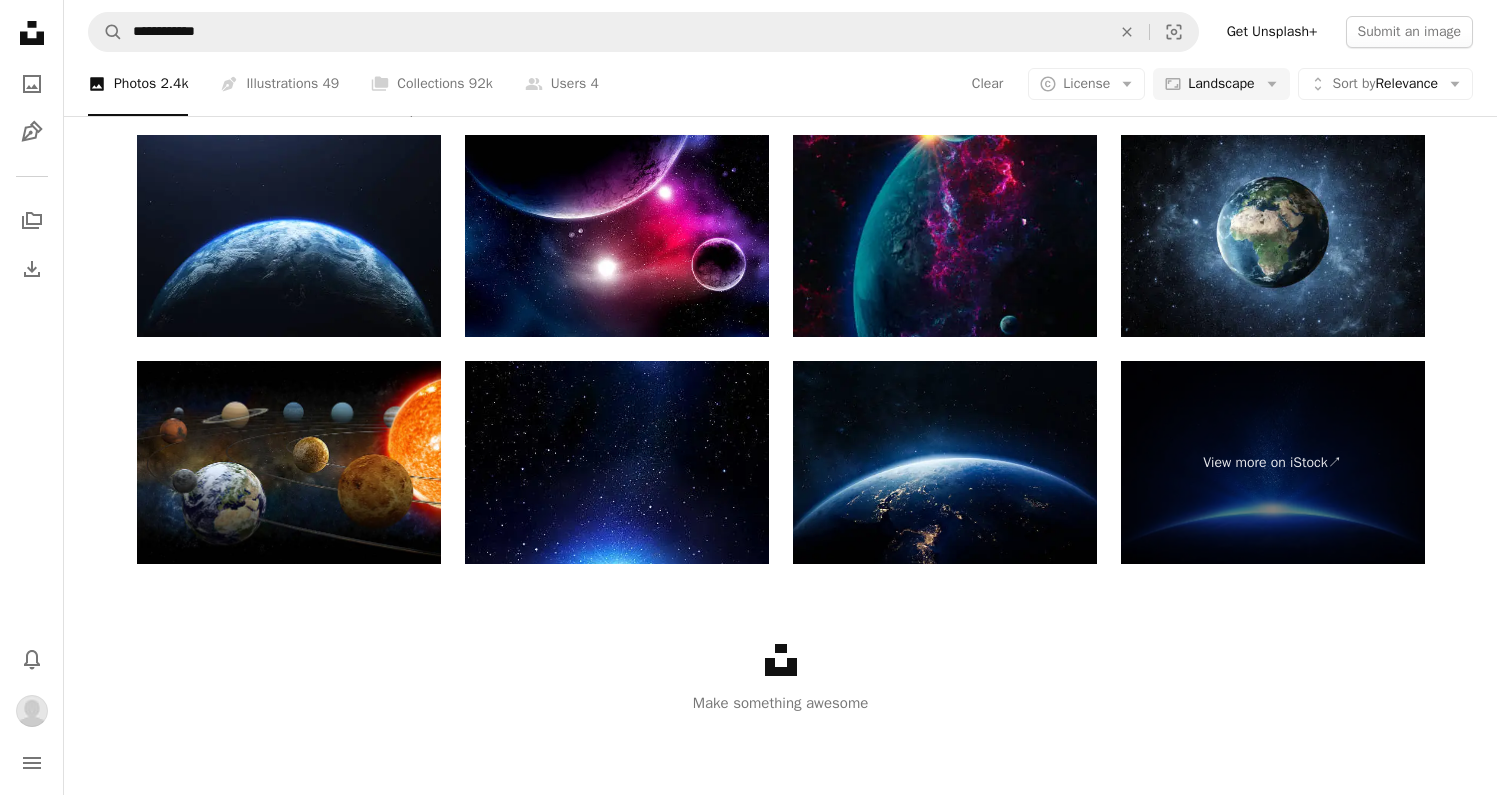 click on "Load more" at bounding box center [781, -42] 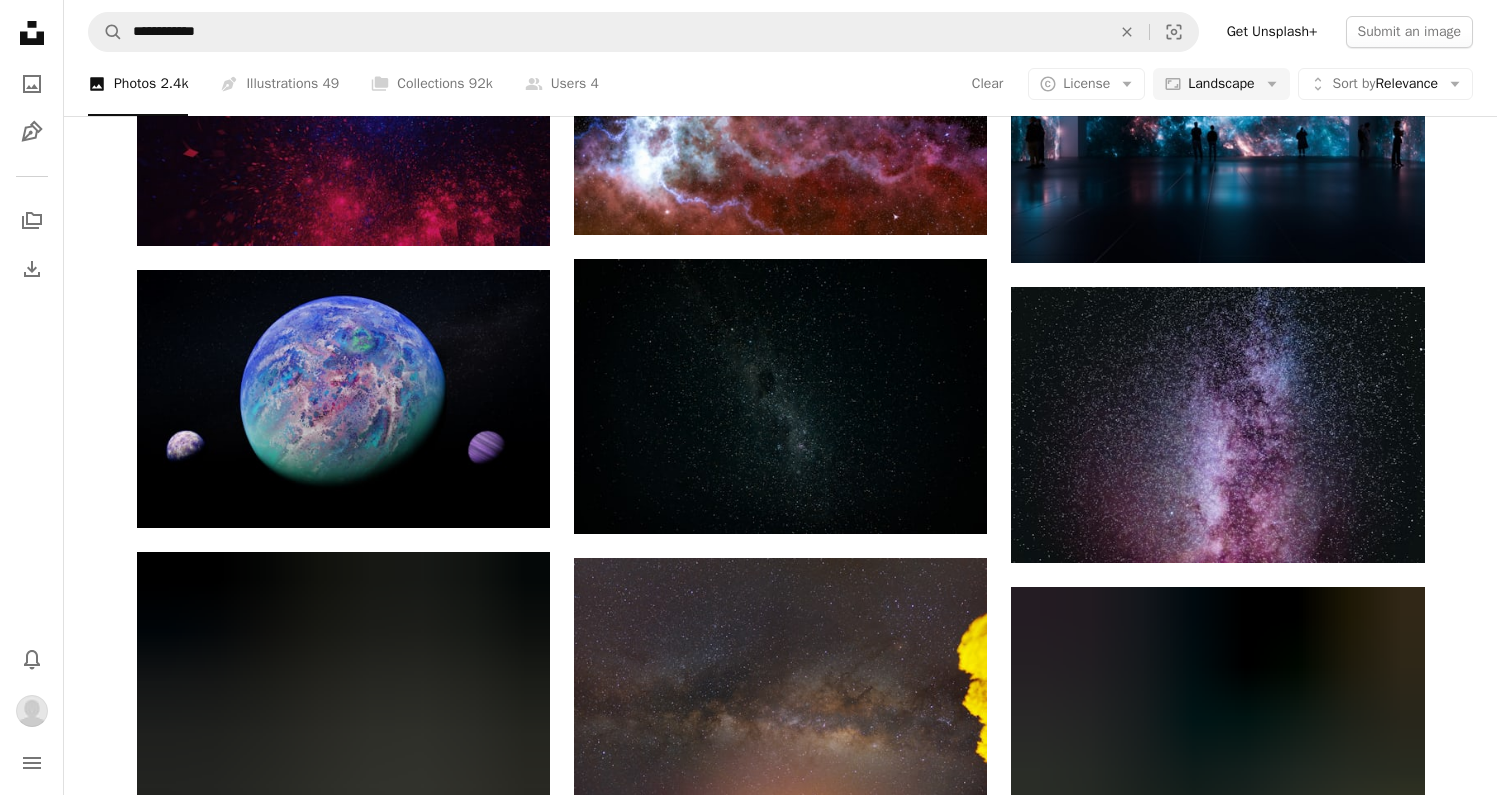 scroll, scrollTop: 4037, scrollLeft: 0, axis: vertical 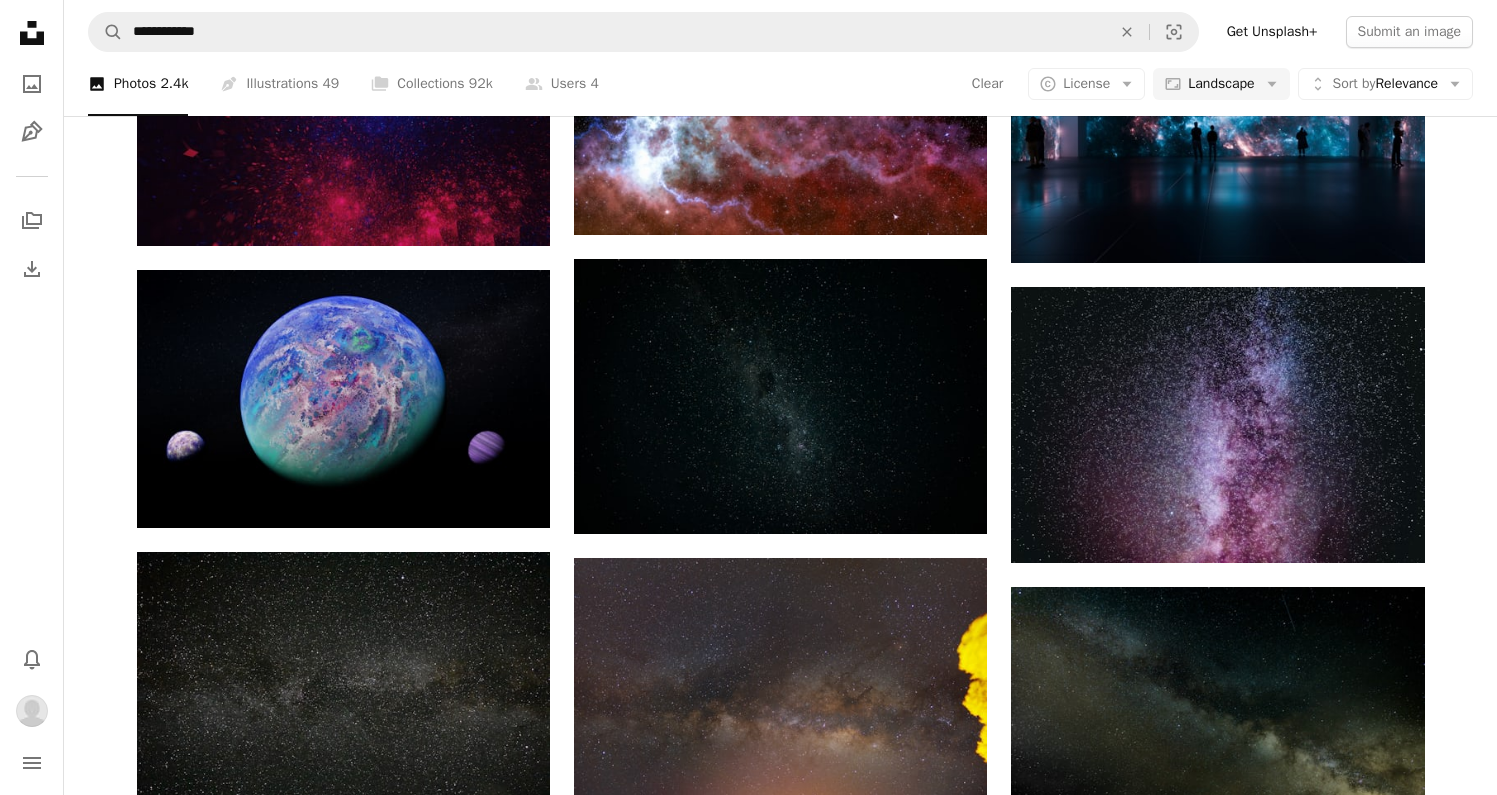 click at bounding box center (780, -494) 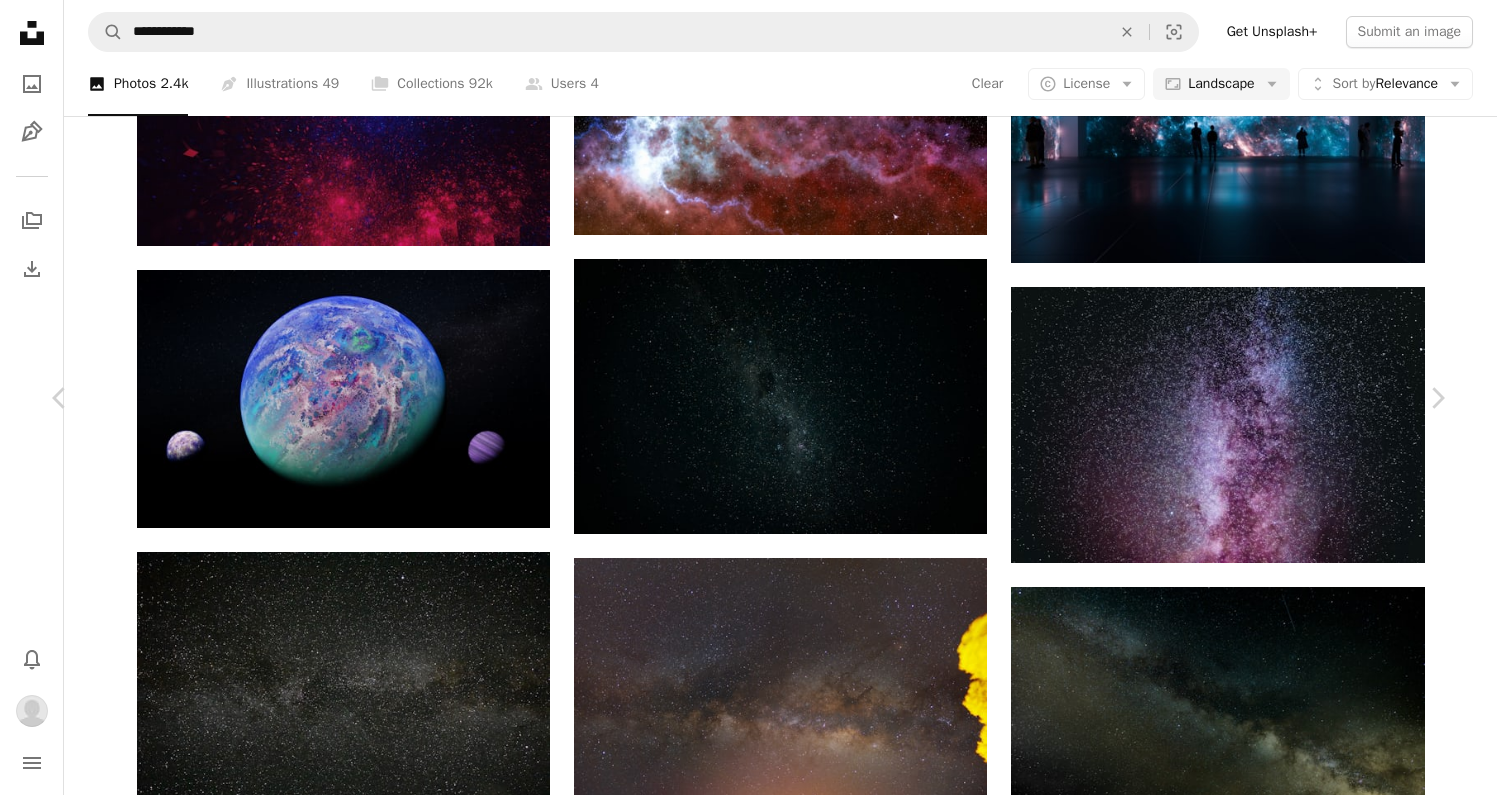 type 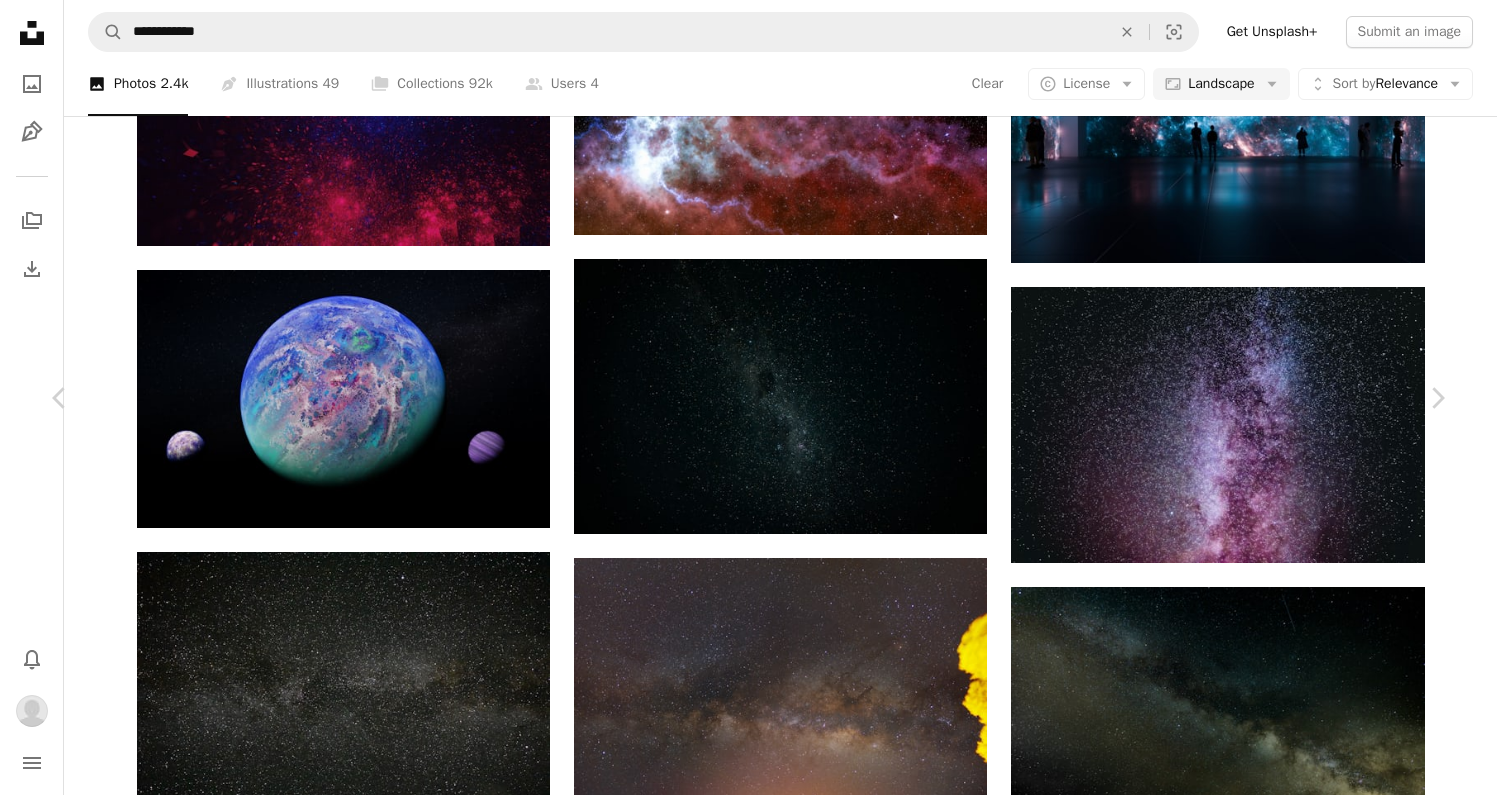 click on "An X shape Chevron left Chevron right [USERNAME] [USERNAME] A heart A plus sign Download Chevron down Zoom in Views 864,634 Downloads 11,625 Featured in Photos ,  3D Renders A forward-right arrow Share Info icon Info More Actions planet,space,galaxy,stars,astronomy,universe,outer space,globe,earth,sphere,andromeda,fluid,fluid art,abstract,abstract art,abstract background,abstract dark,texture,texture background,texture wall,texture paper,background,background image,background design,background texture,pattern,pattern background,patterns and textures,wall,wall background,wall art,wall painting,background for pc,background for web,background for website,full hd wallpaper,full screen wallpaper,full hd,full screen,full color,full colour,full colours,sphere,dots,circle Read more Calendar outlined Published on  [MONTH] [DAY], [YEAR] Safety Free to use under the  Unsplash License texture space pattern earth wall universe galaxy stars planet globe astronomy circle outer space full hd full screen sphere" at bounding box center (748, 3006) 